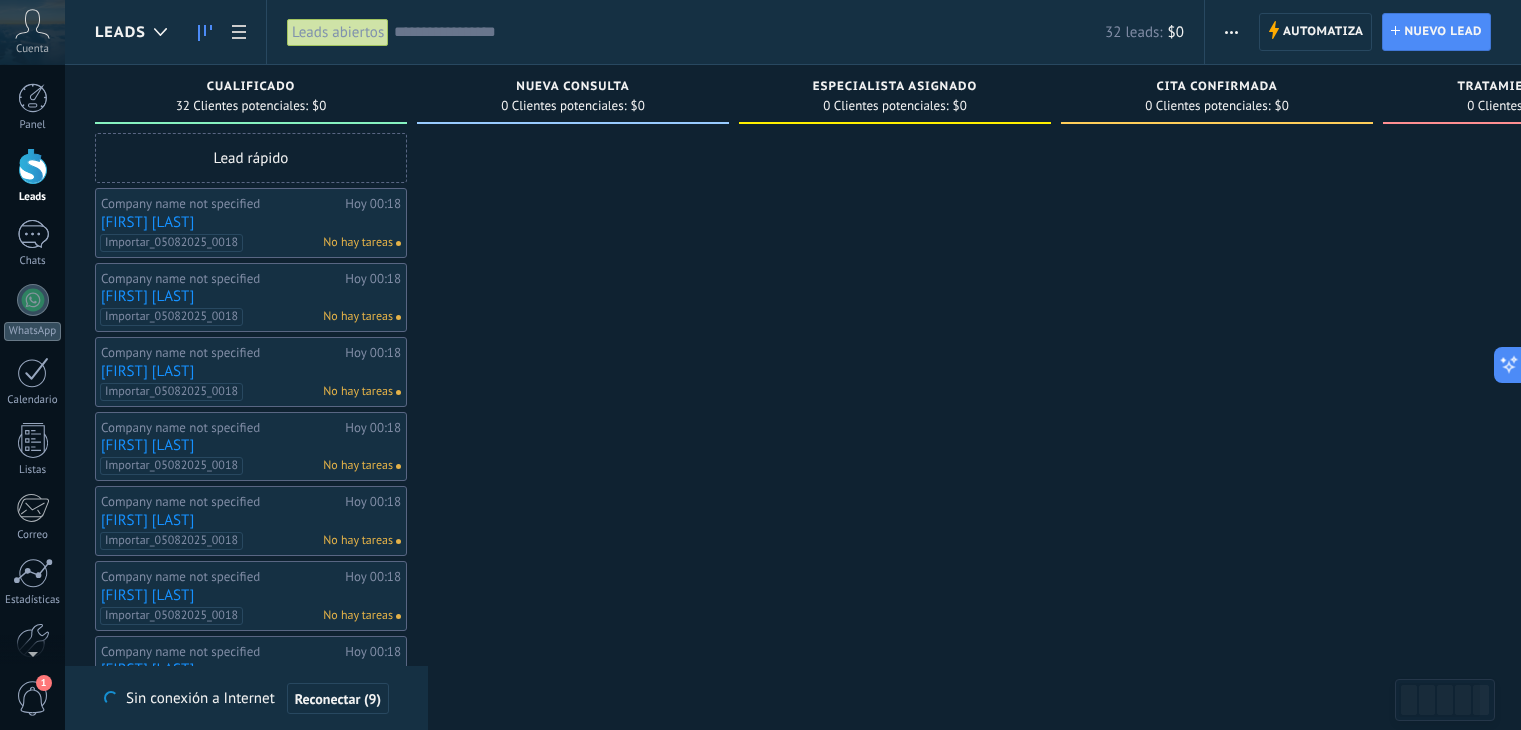 scroll, scrollTop: 0, scrollLeft: 0, axis: both 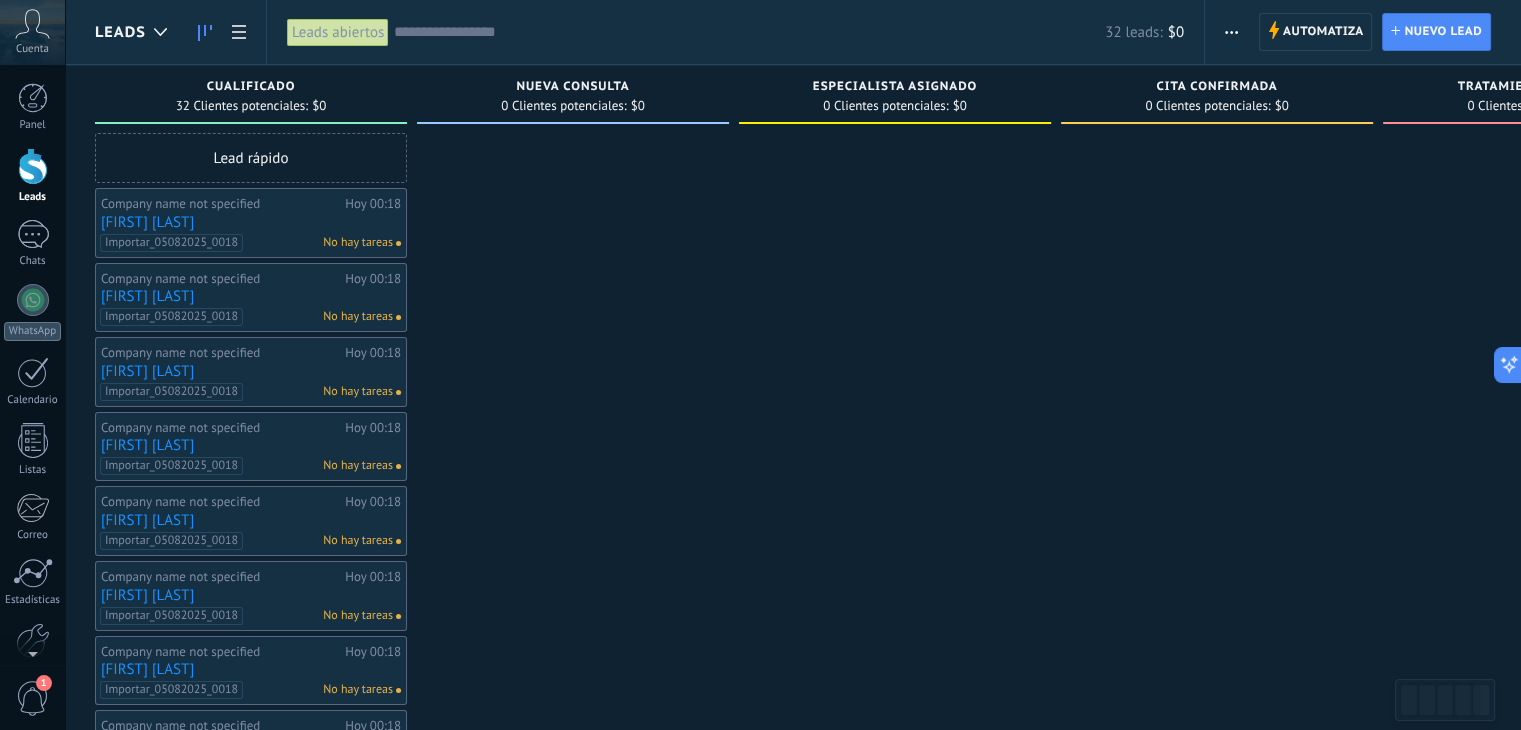 click at bounding box center [749, 32] 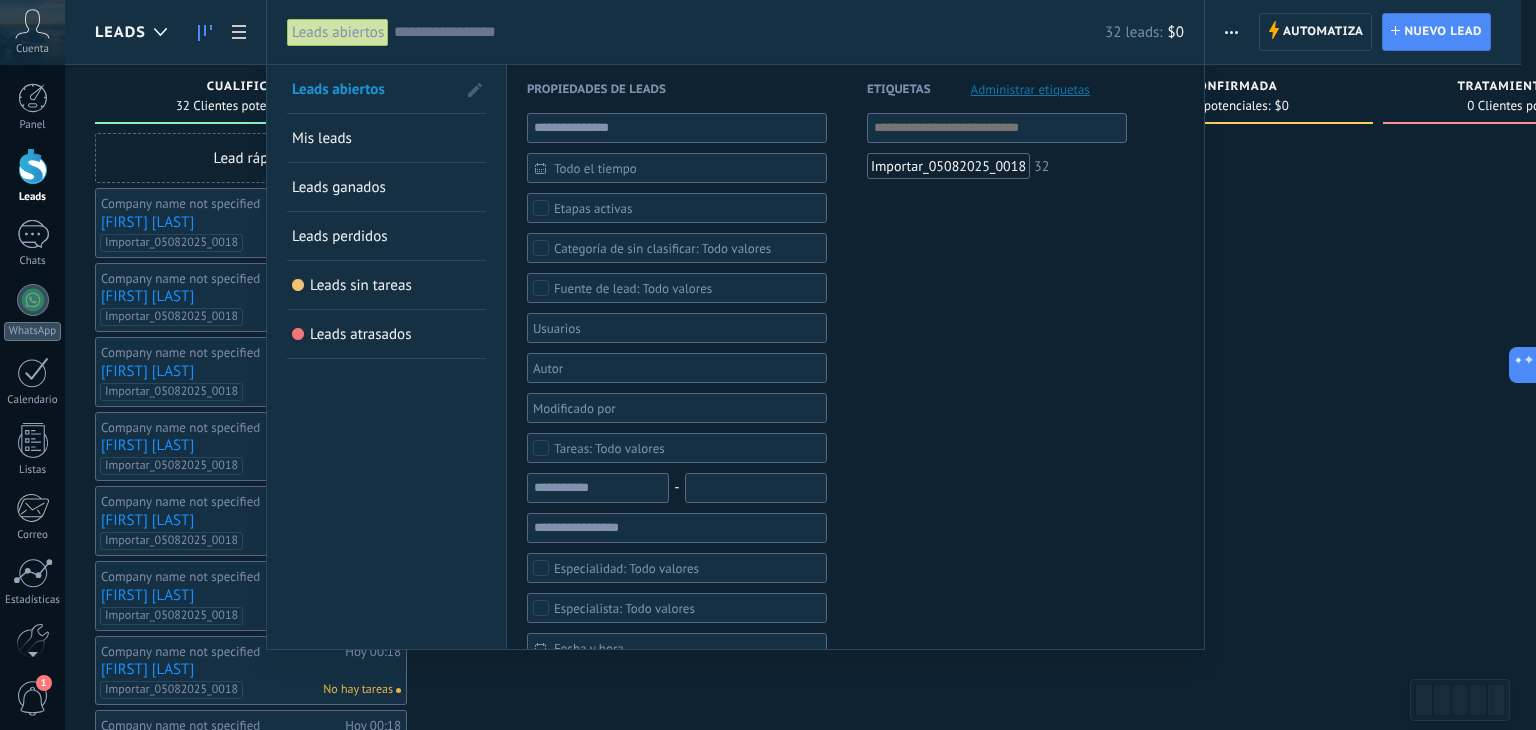 click at bounding box center (768, 365) 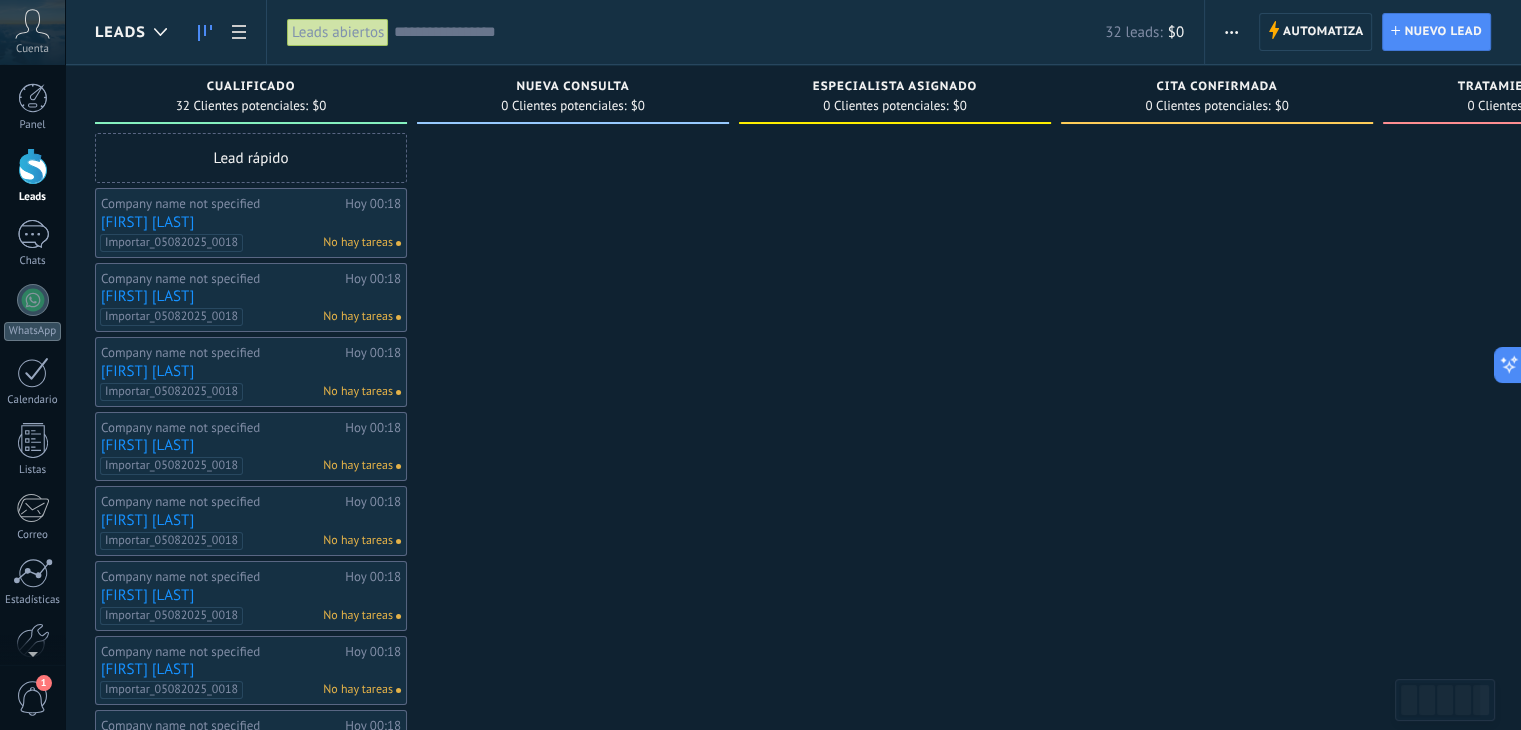 click on "Panel
Leads
Chats
WhatsApp
Clientes" at bounding box center (65, 365) 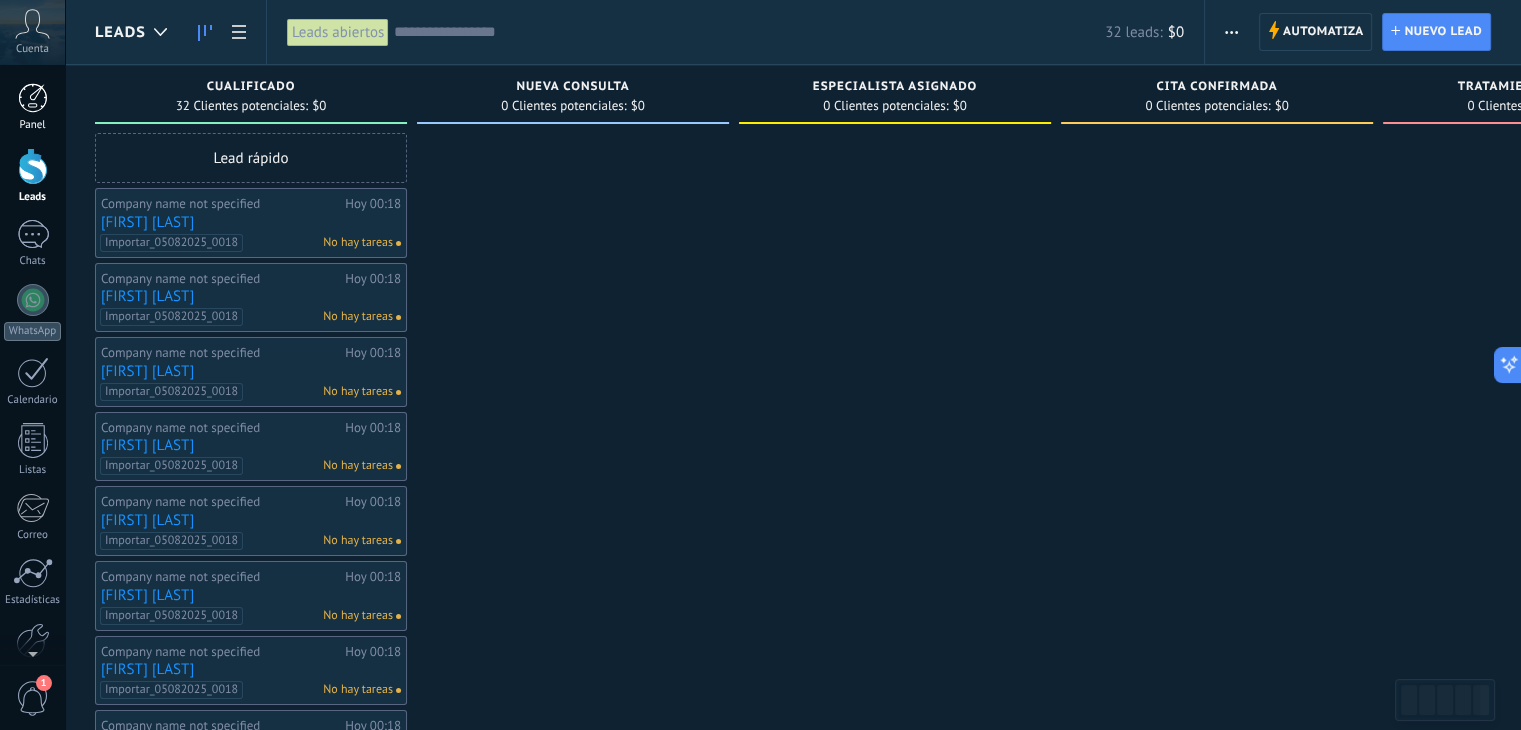 click at bounding box center [33, 98] 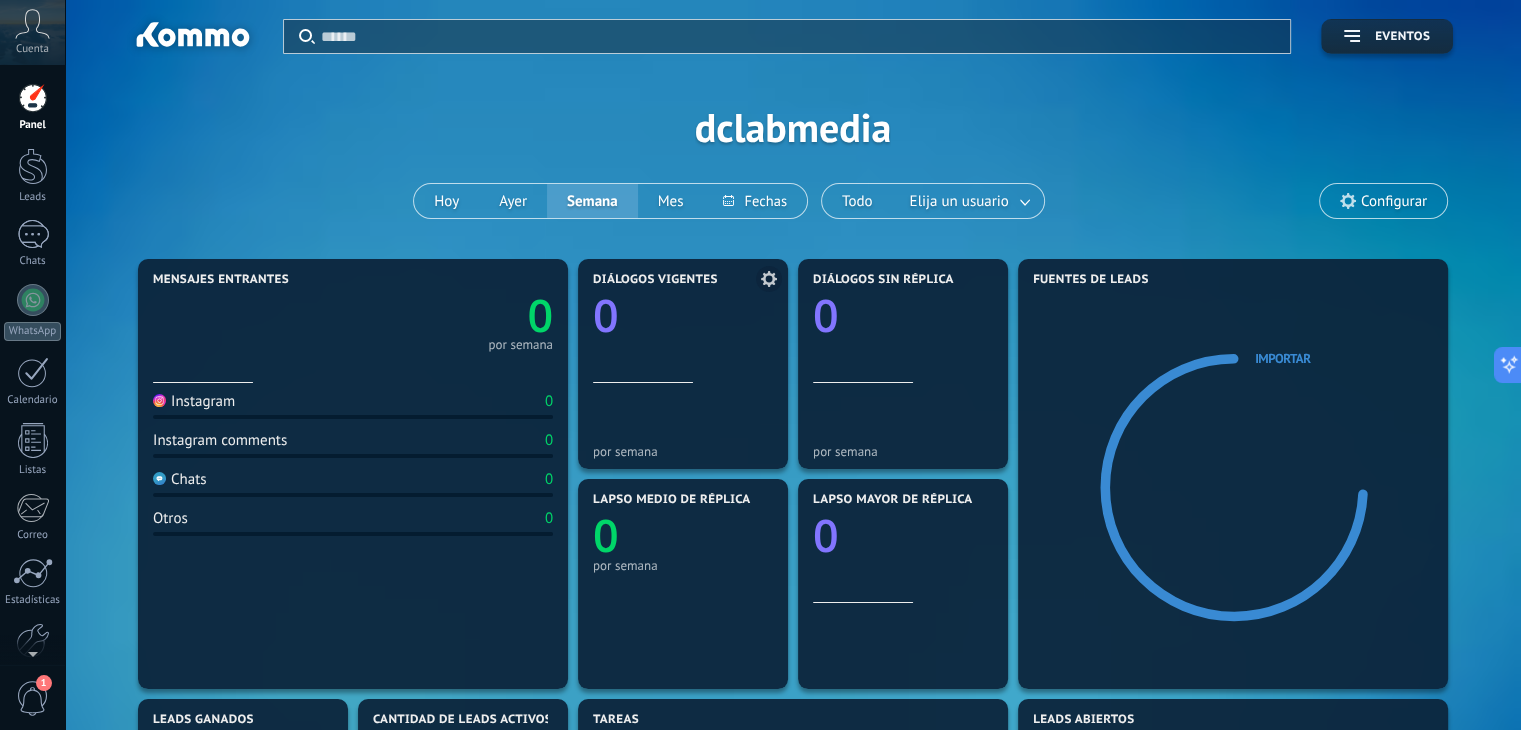 click on "0" 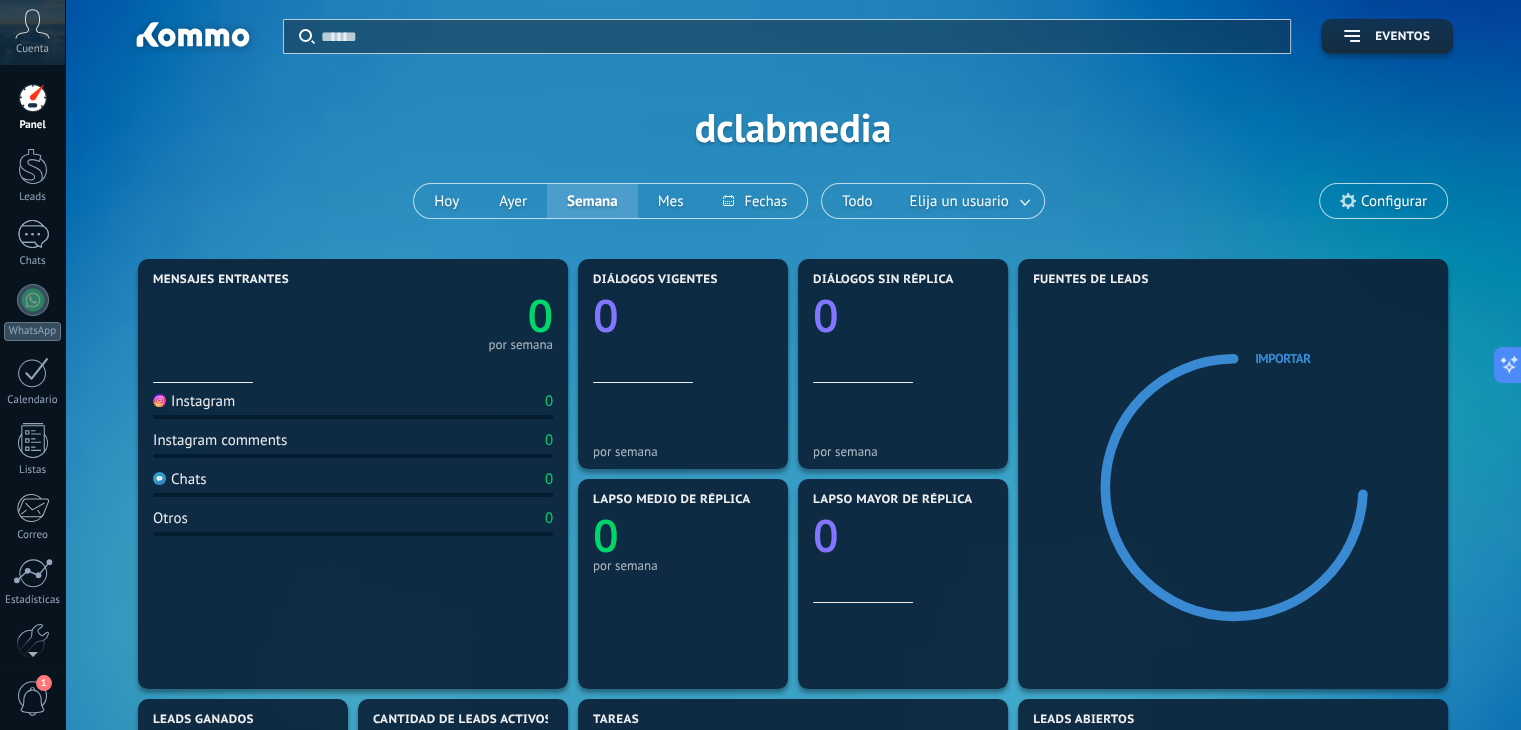click on "Aplicar Eventos [DOMAIN] Hoy Ayer Semana Mes Todo Elija un usuario Configurar" at bounding box center (793, 127) 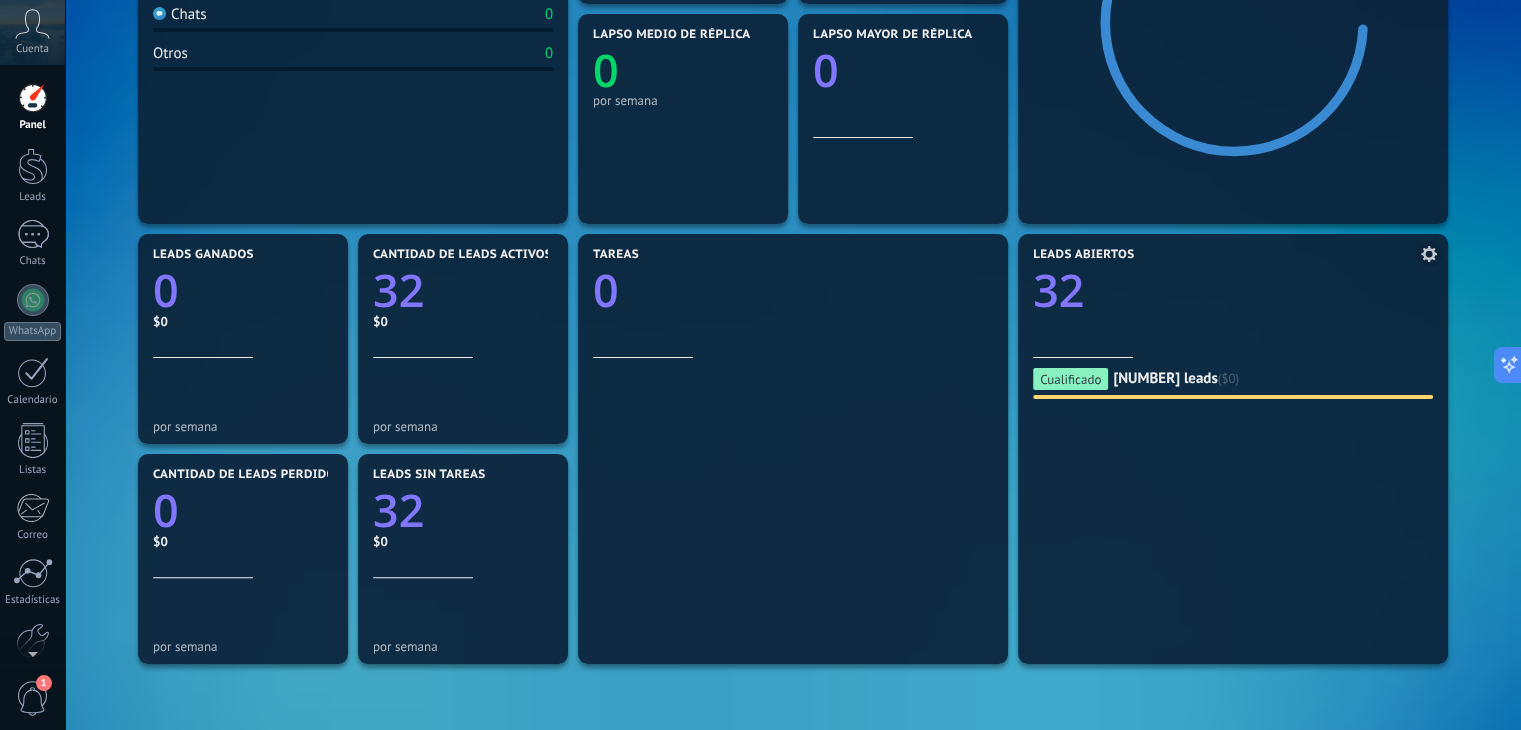 scroll, scrollTop: 466, scrollLeft: 0, axis: vertical 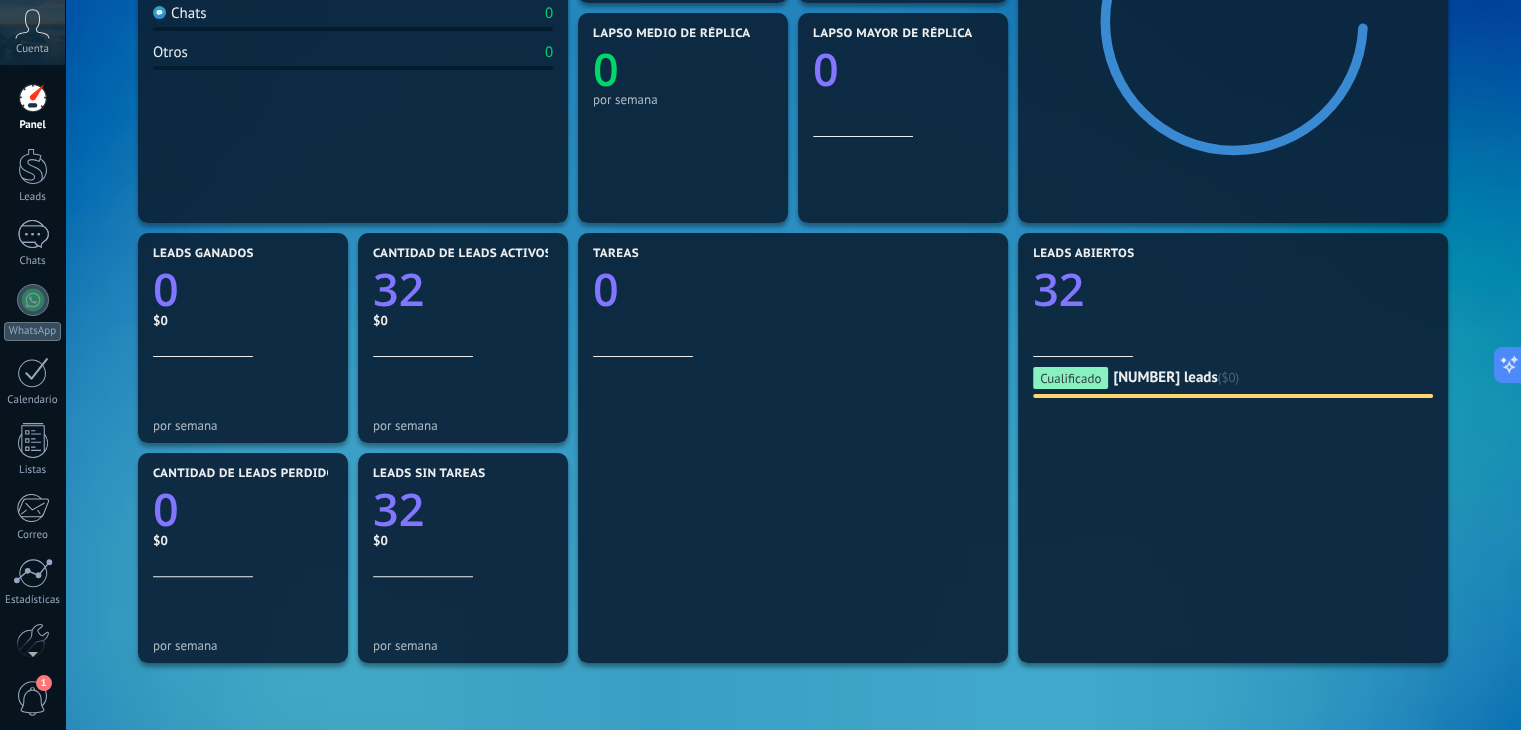 click on "Cualificado" at bounding box center (1070, 378) 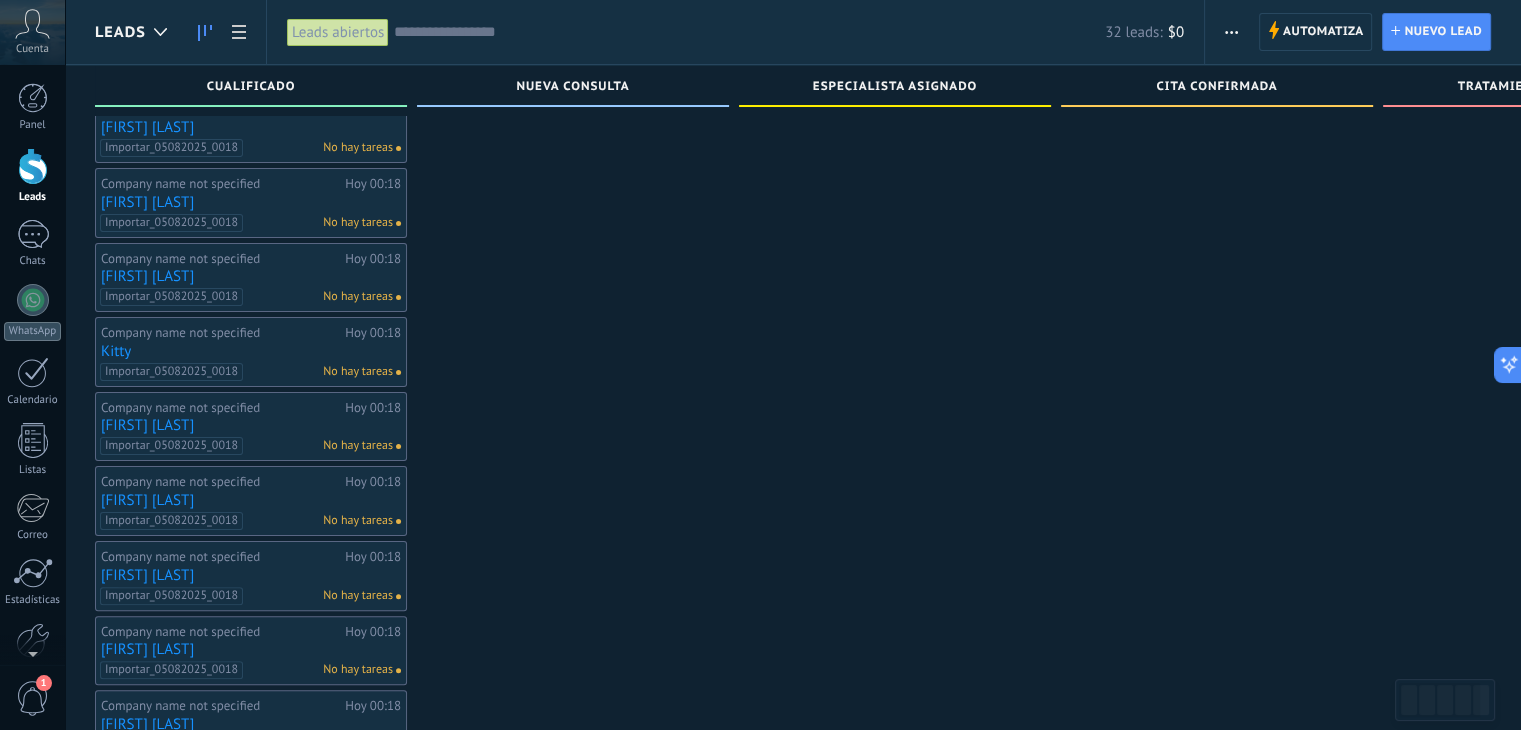 scroll, scrollTop: 500, scrollLeft: 0, axis: vertical 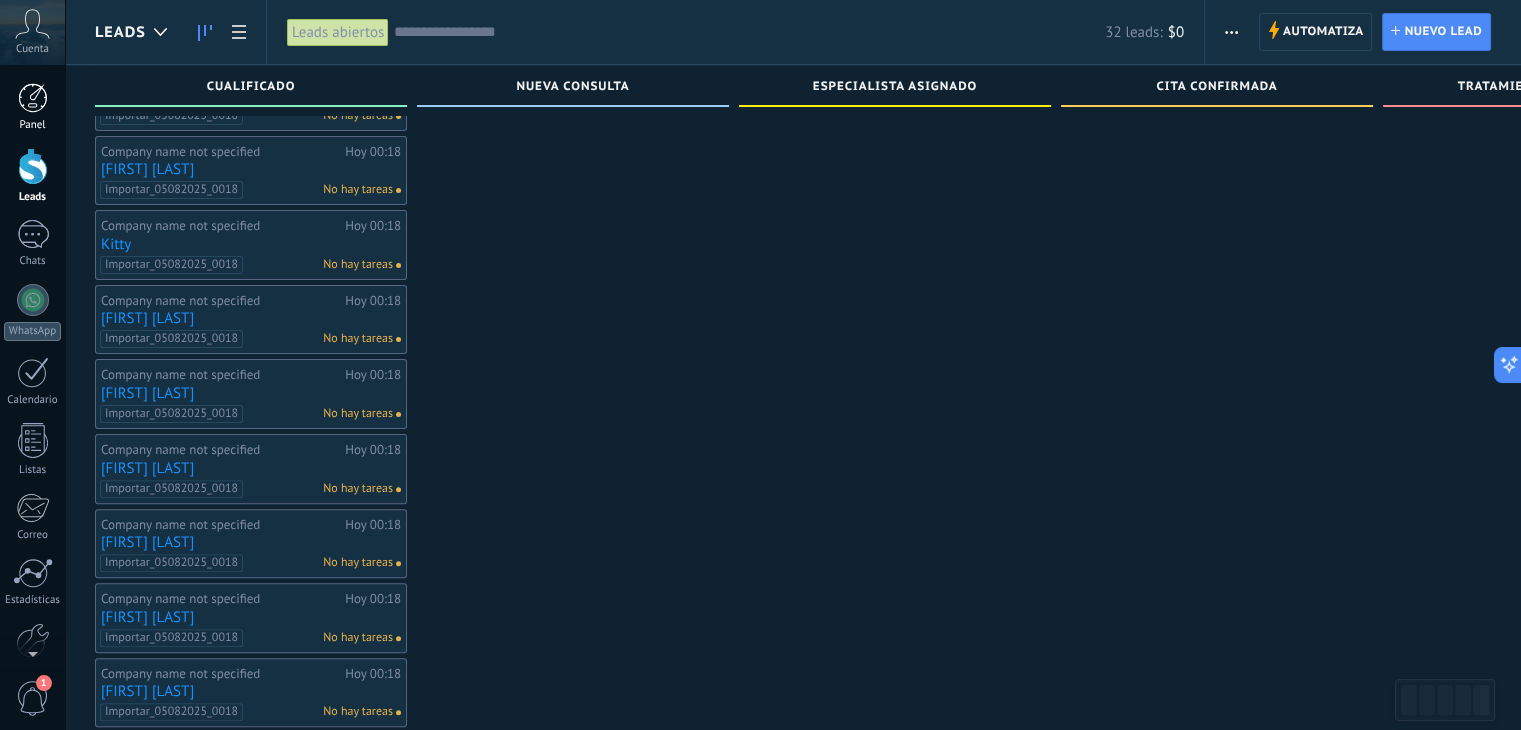 click at bounding box center [33, 98] 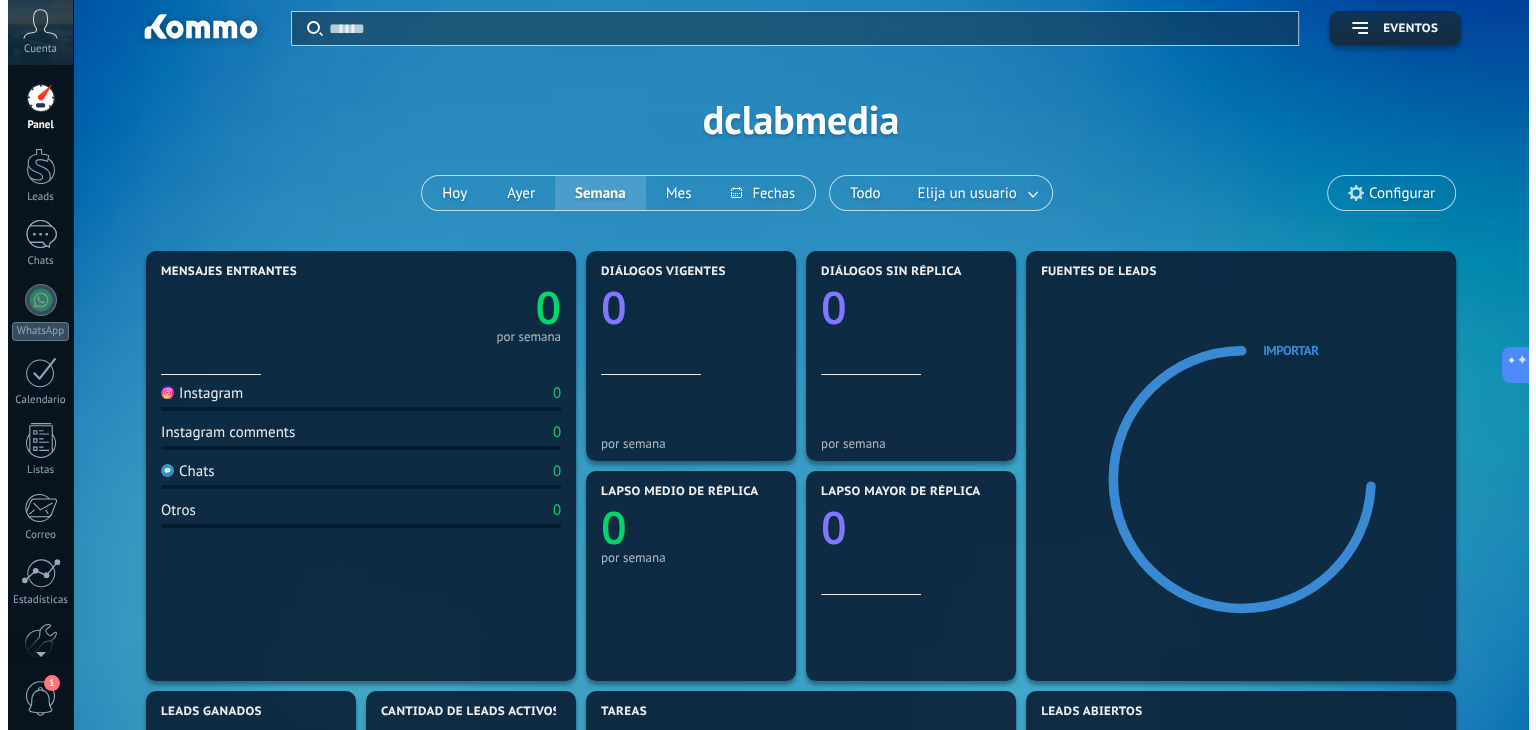 scroll, scrollTop: 0, scrollLeft: 0, axis: both 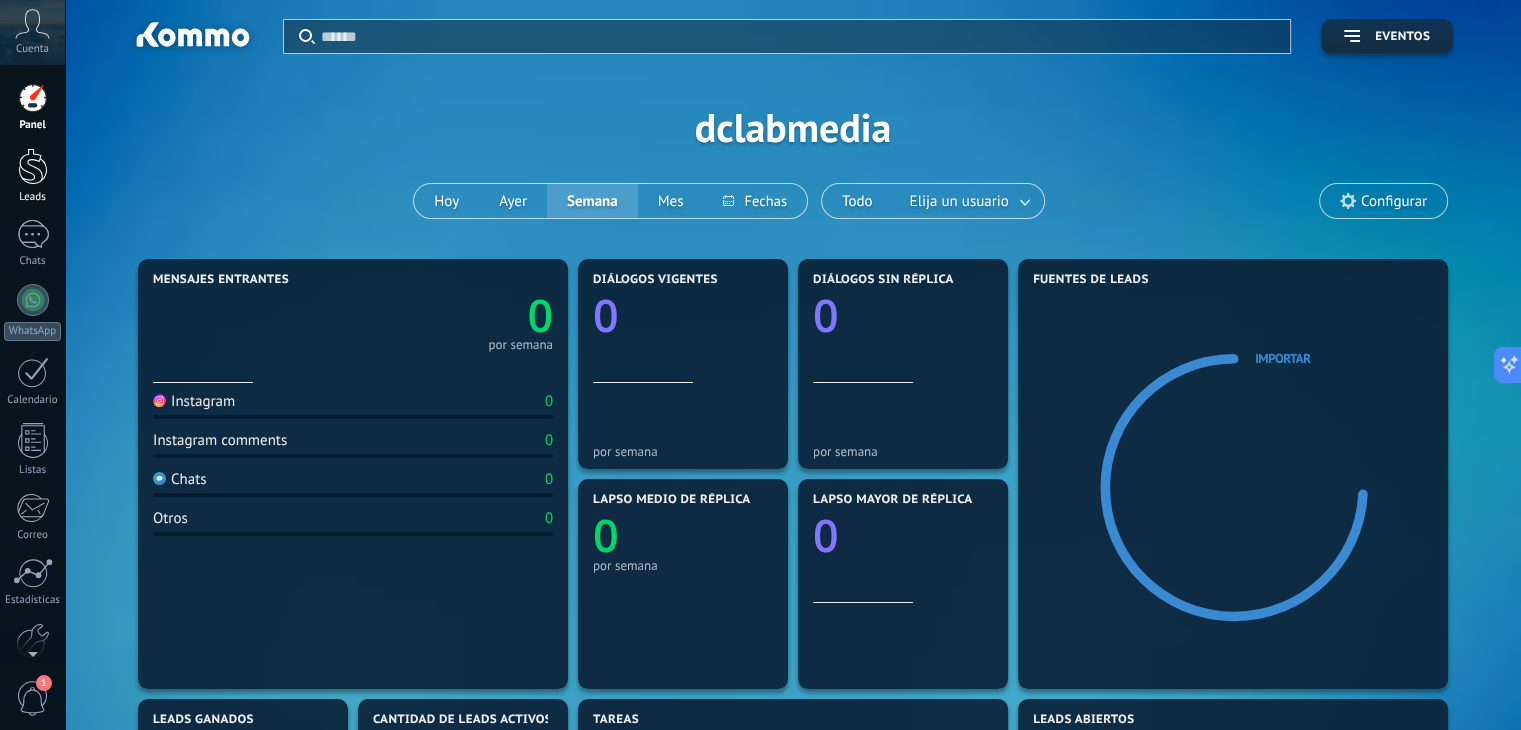 click at bounding box center [33, 166] 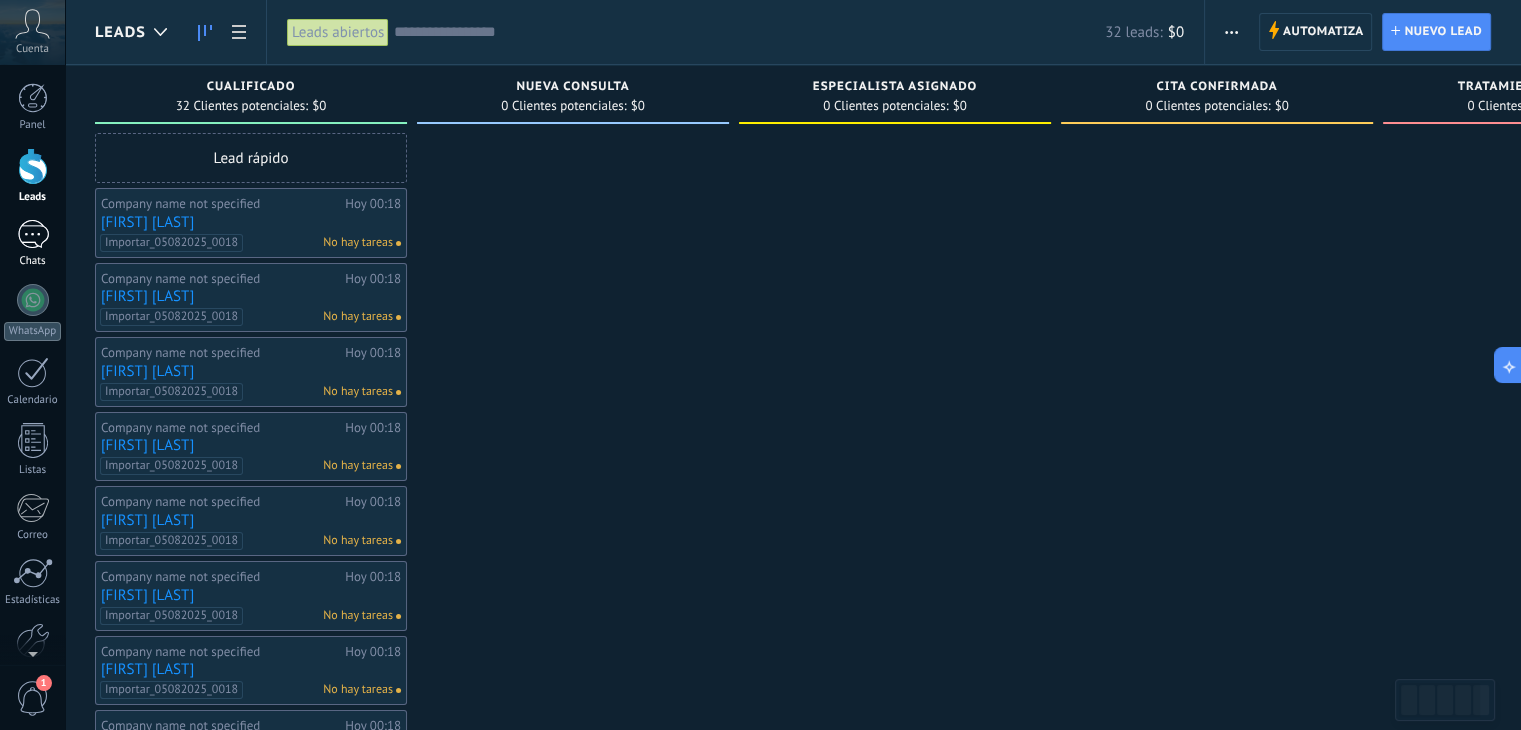 click on "Chats" at bounding box center (32, 244) 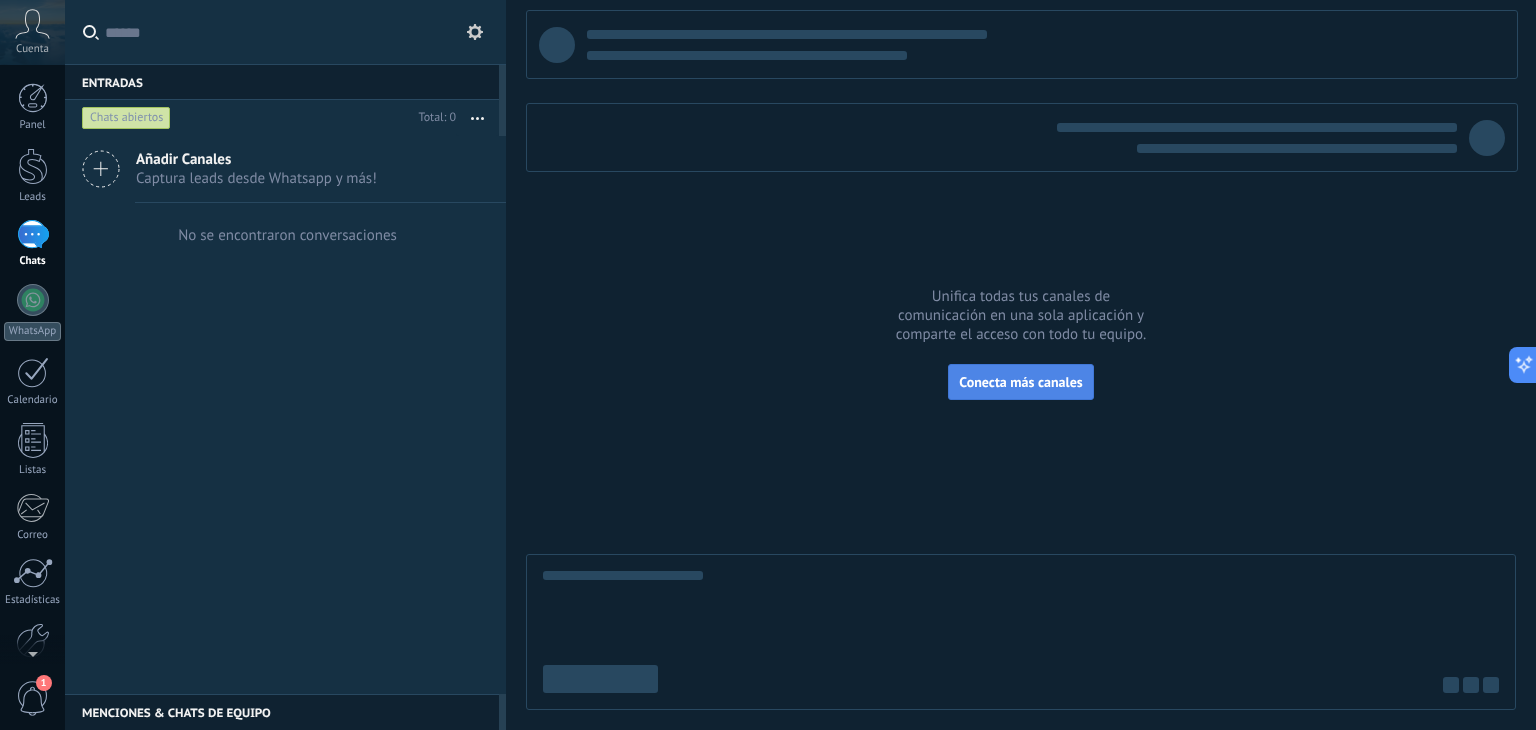 click on "Conecta más canales" at bounding box center (1020, 382) 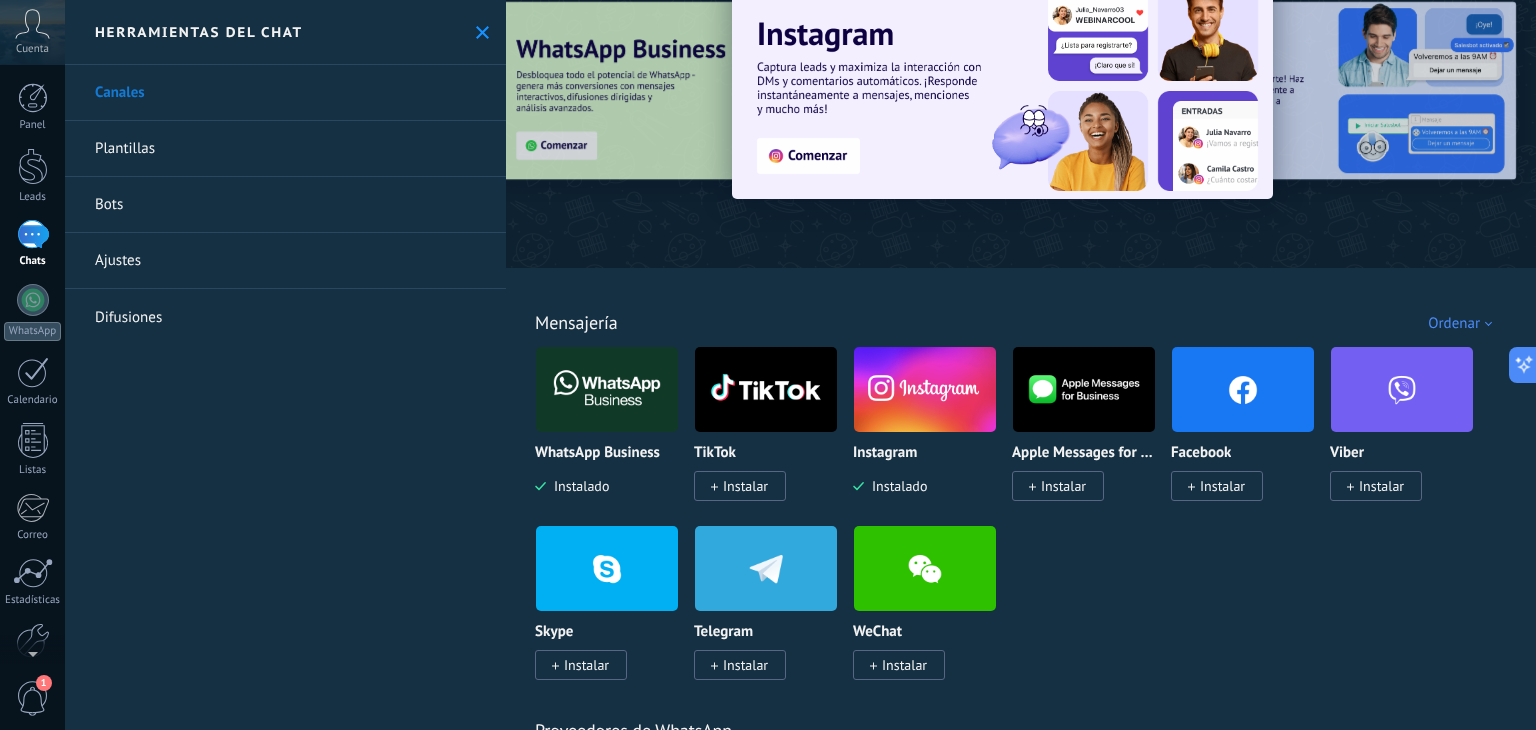 scroll, scrollTop: 100, scrollLeft: 0, axis: vertical 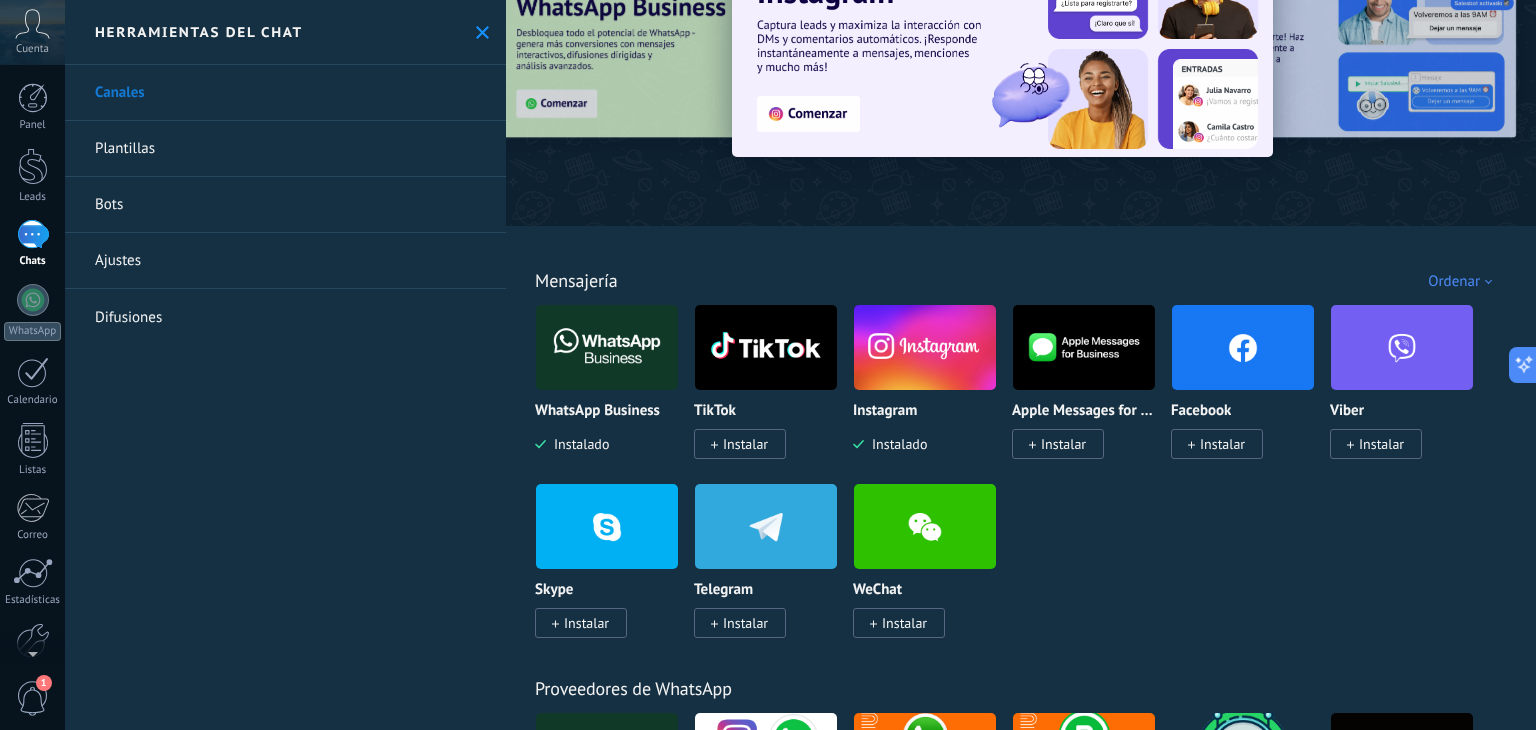 click on "Instalado" at bounding box center [577, 444] 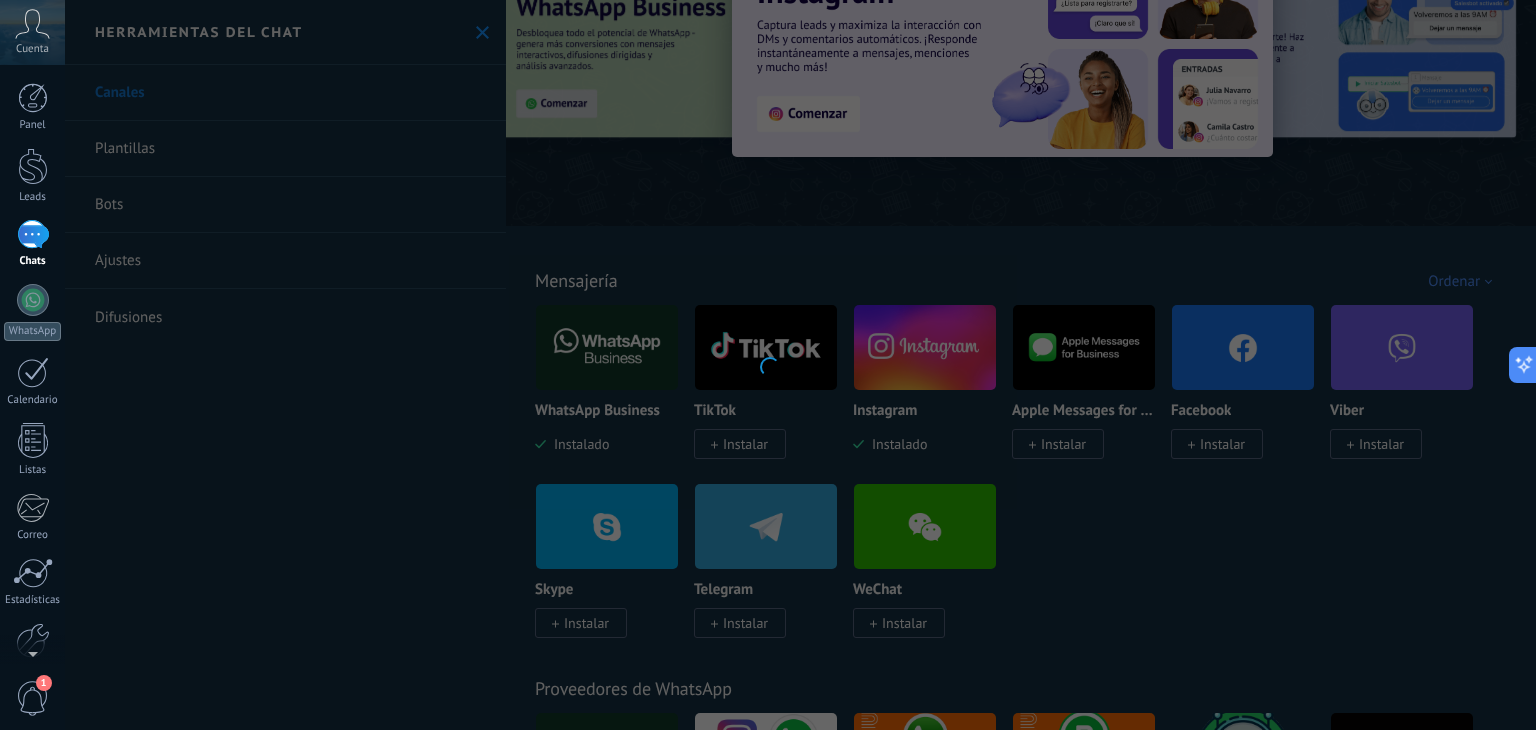 click at bounding box center (768, 365) 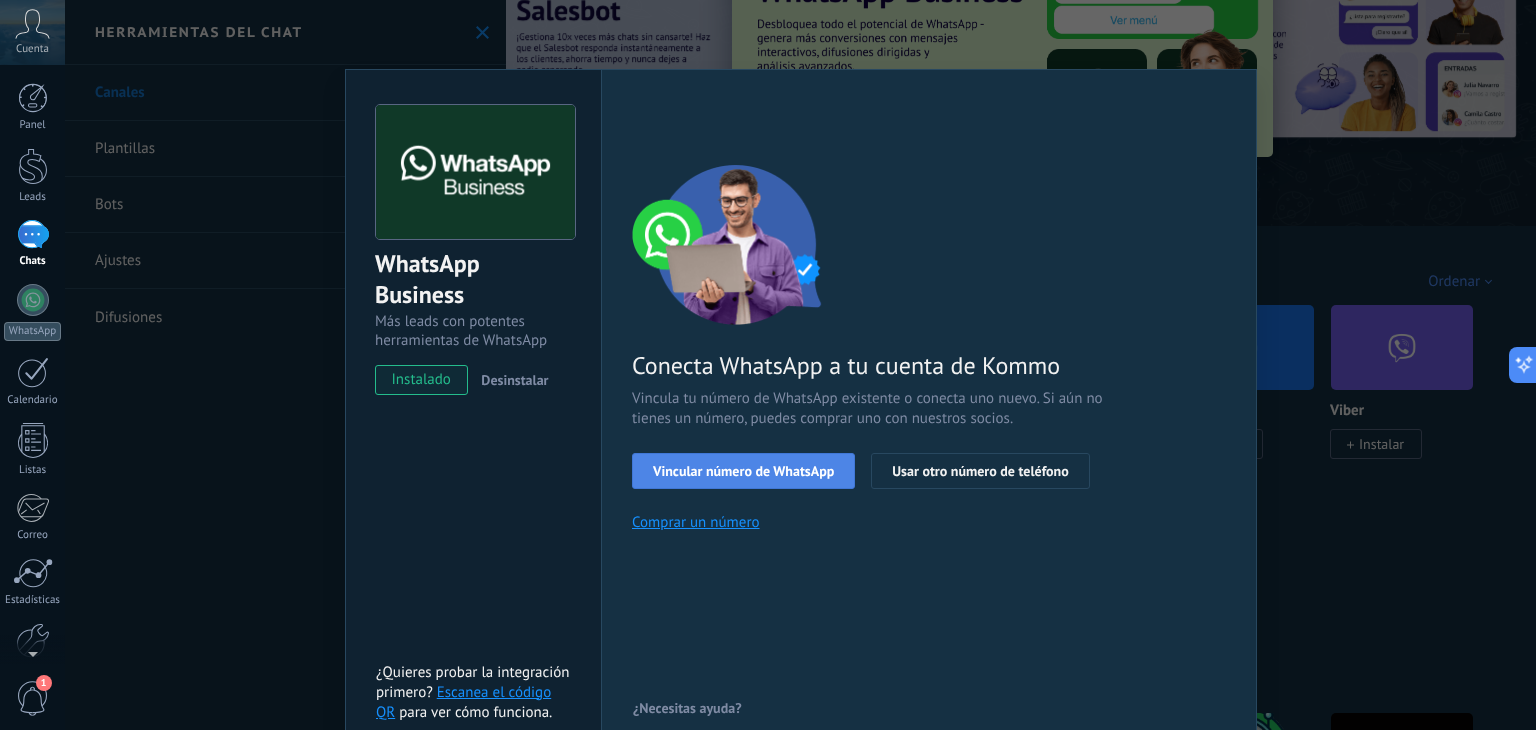click on "Vincular número de WhatsApp" at bounding box center [743, 471] 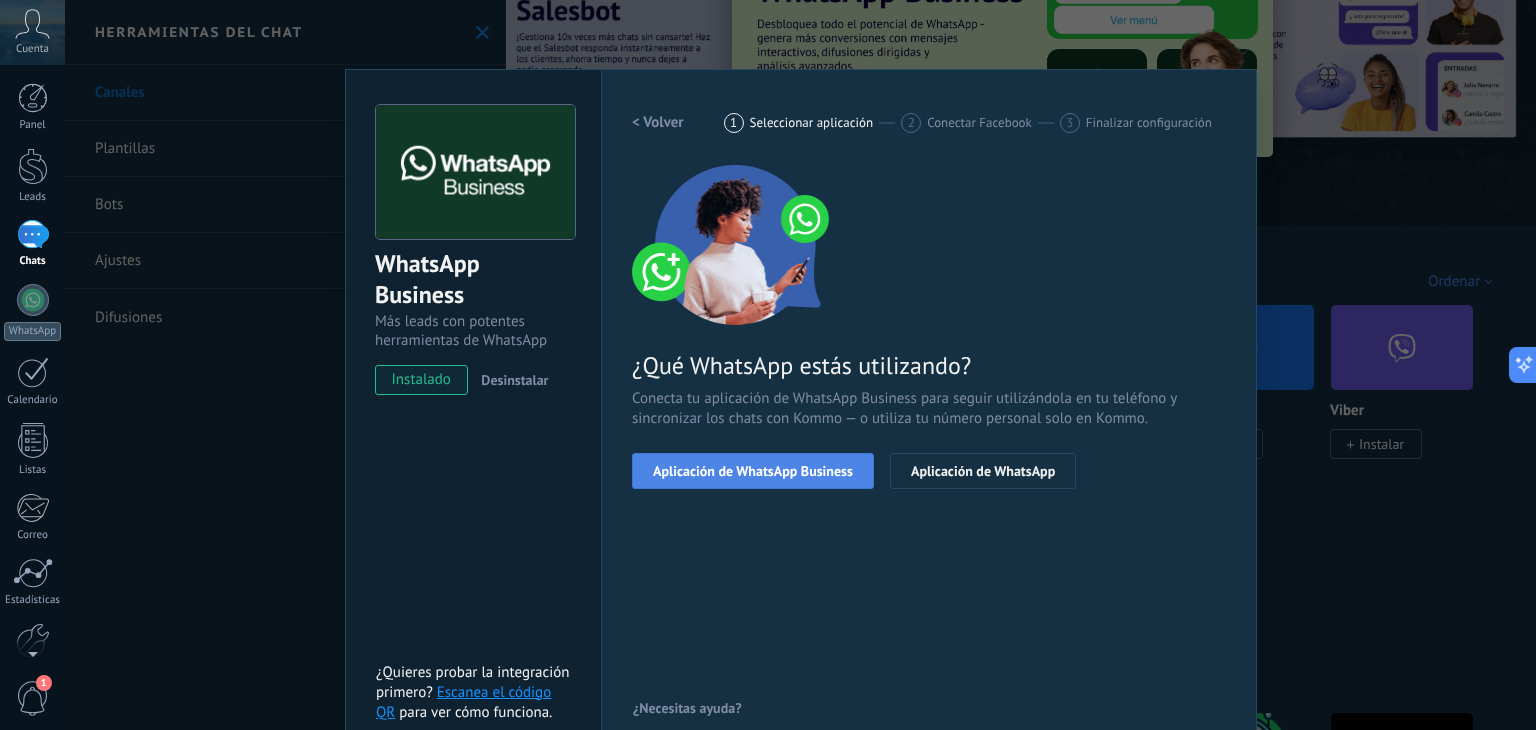 click on "Aplicación de WhatsApp Business" at bounding box center (753, 471) 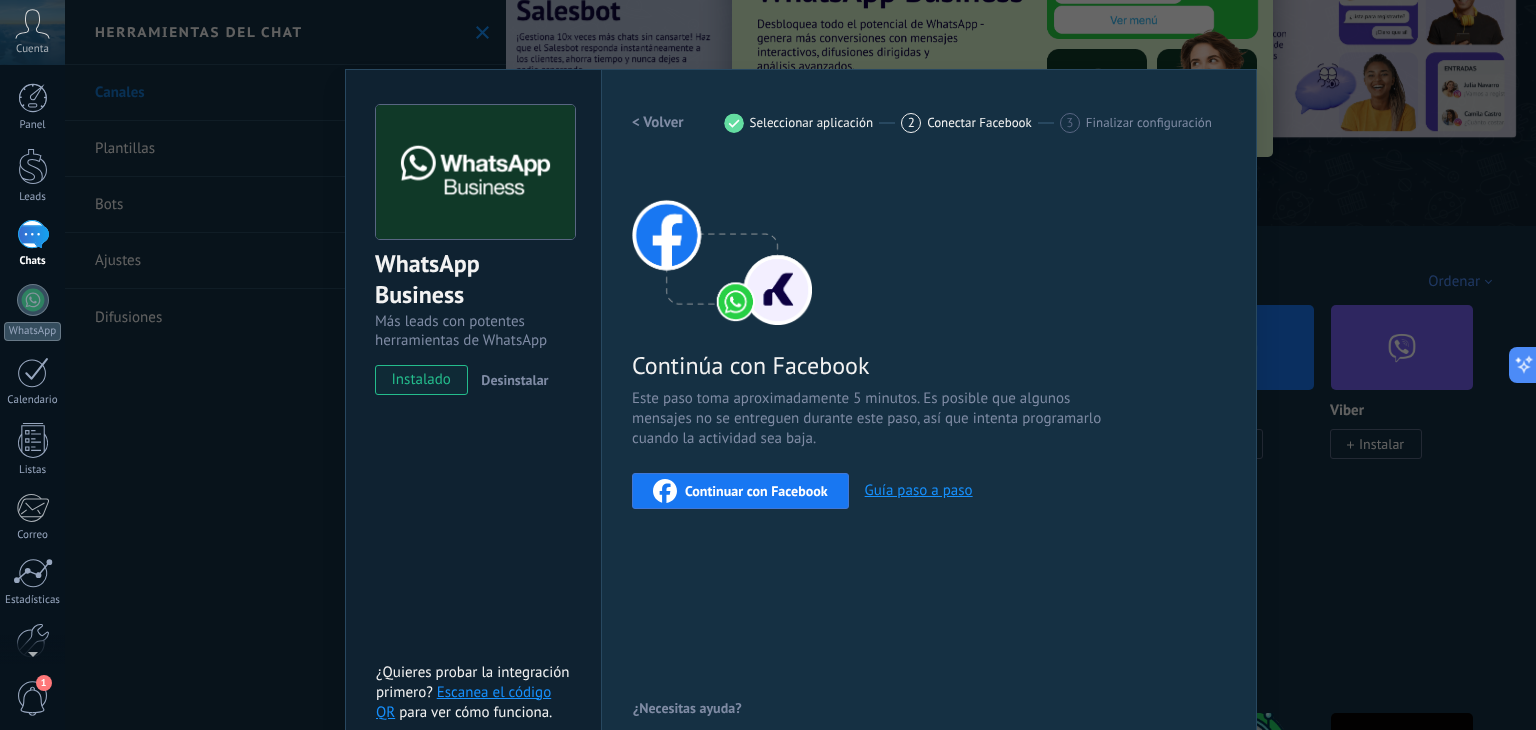 click on "Continuar con Facebook" at bounding box center [756, 491] 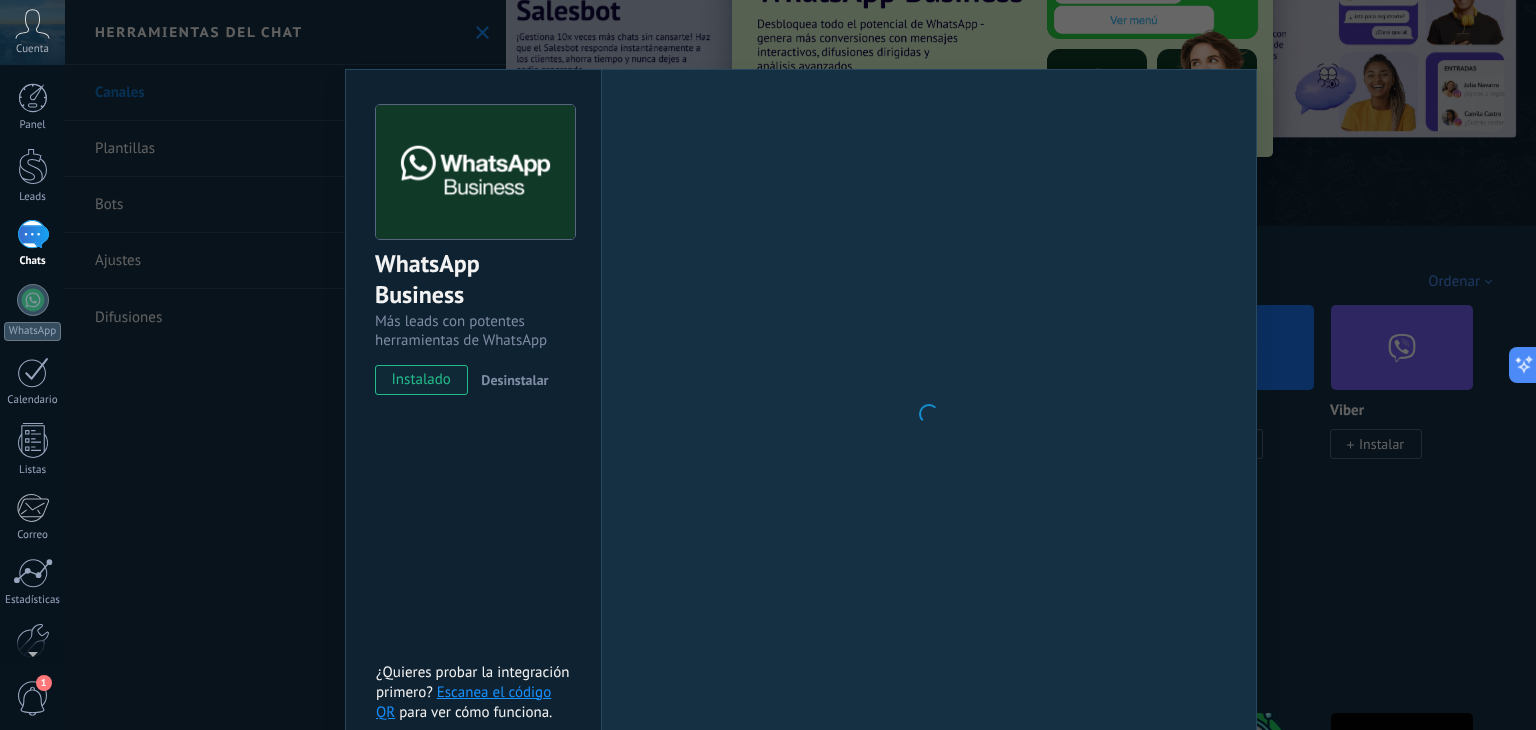 click on "Escanea el código QR" at bounding box center (463, 702) 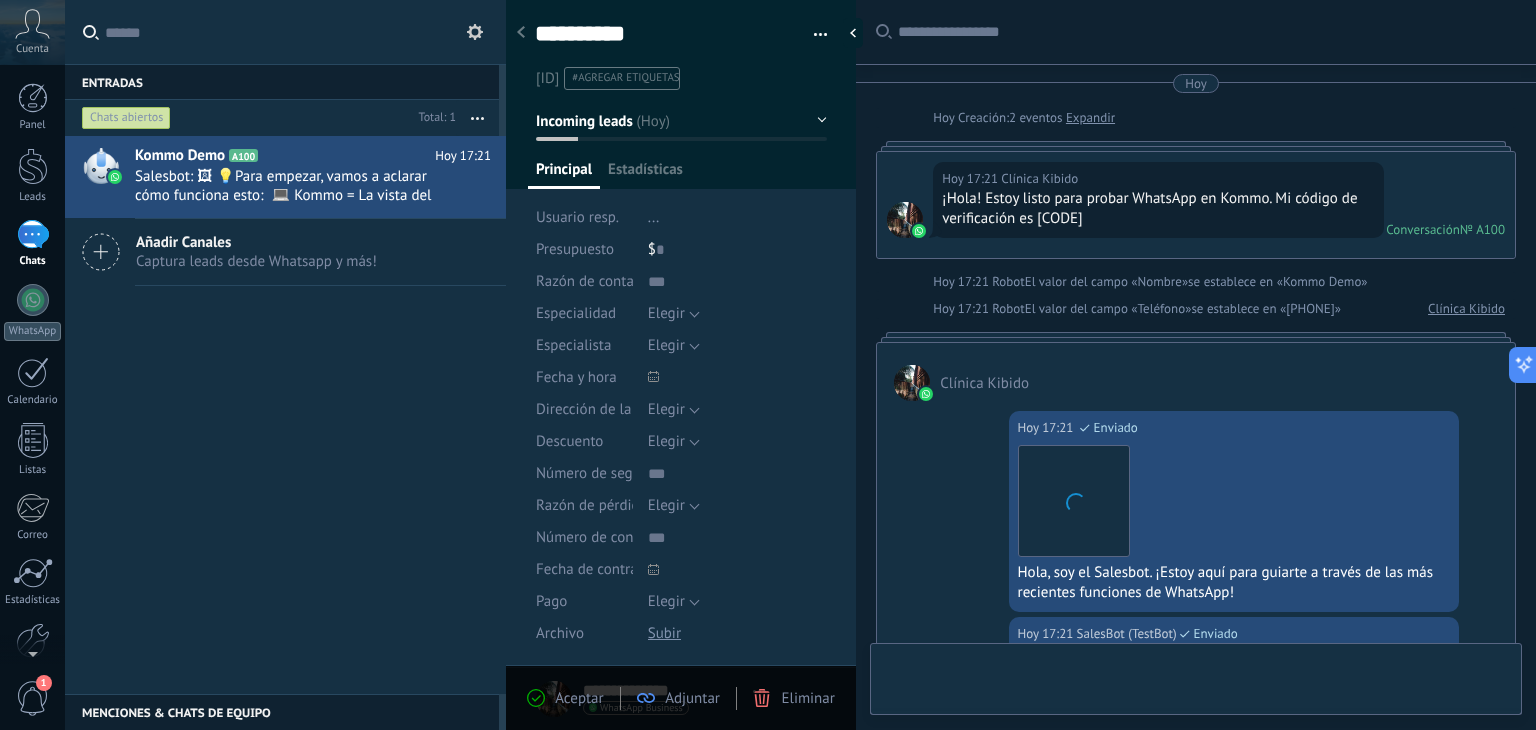 type on "**********" 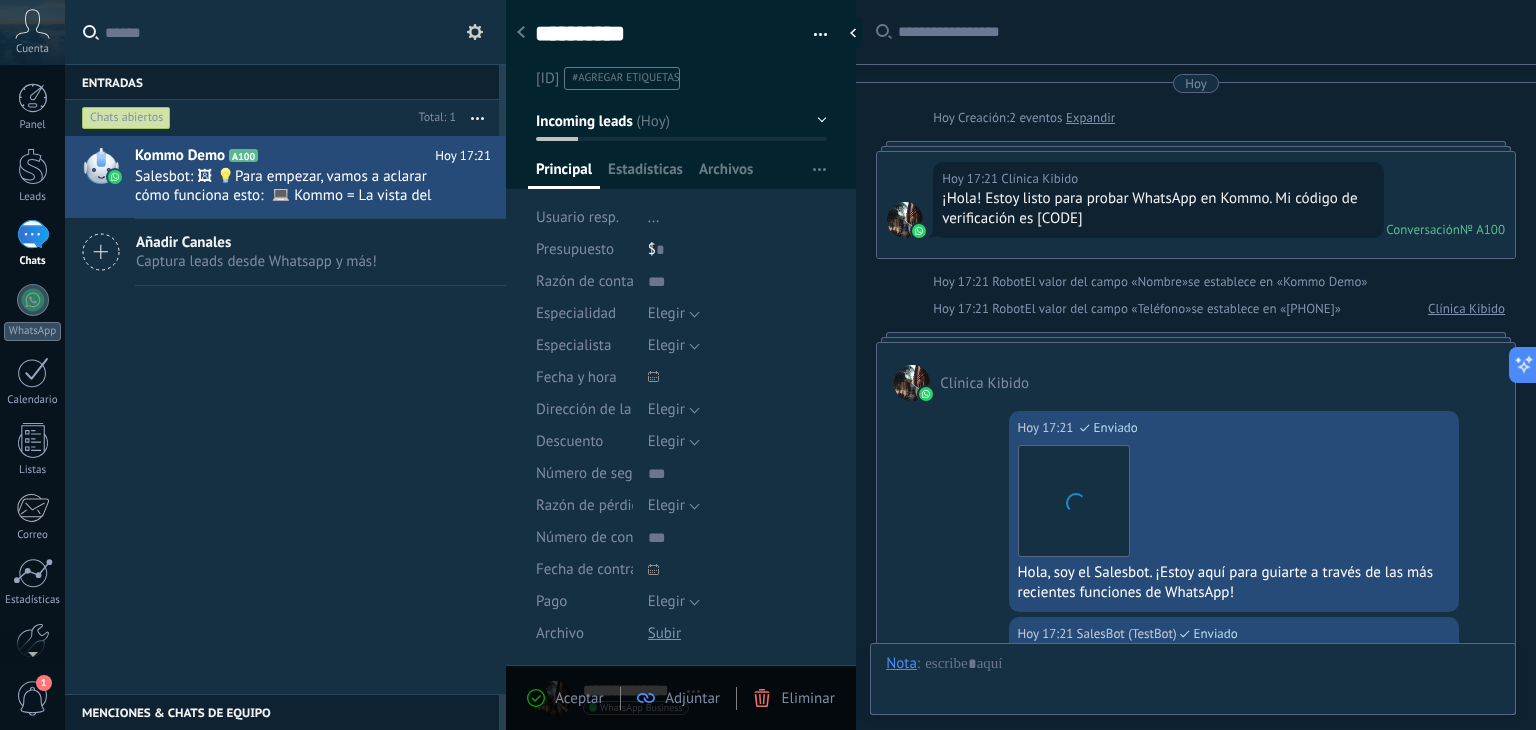 scroll, scrollTop: 29, scrollLeft: 0, axis: vertical 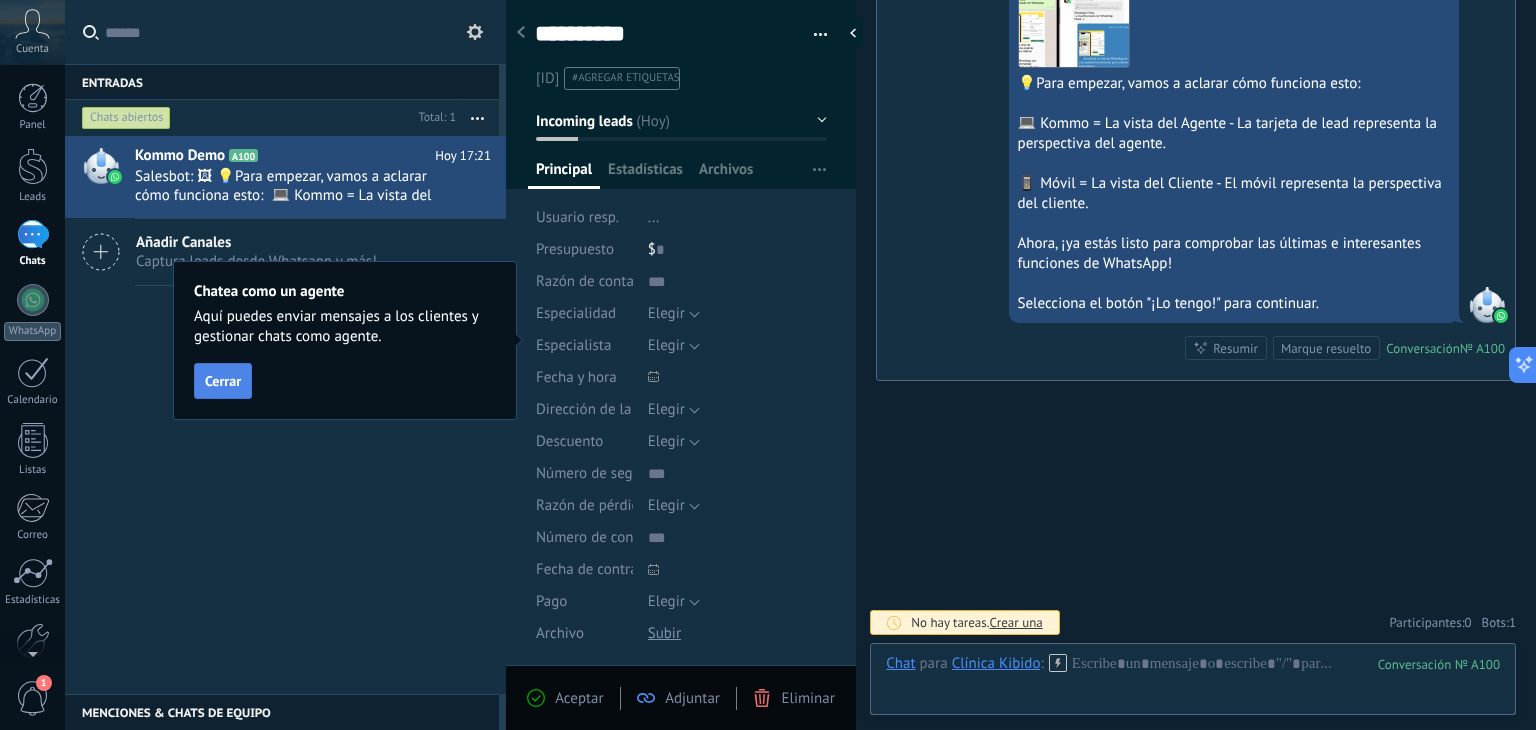 click on "Cerrar" at bounding box center (223, 381) 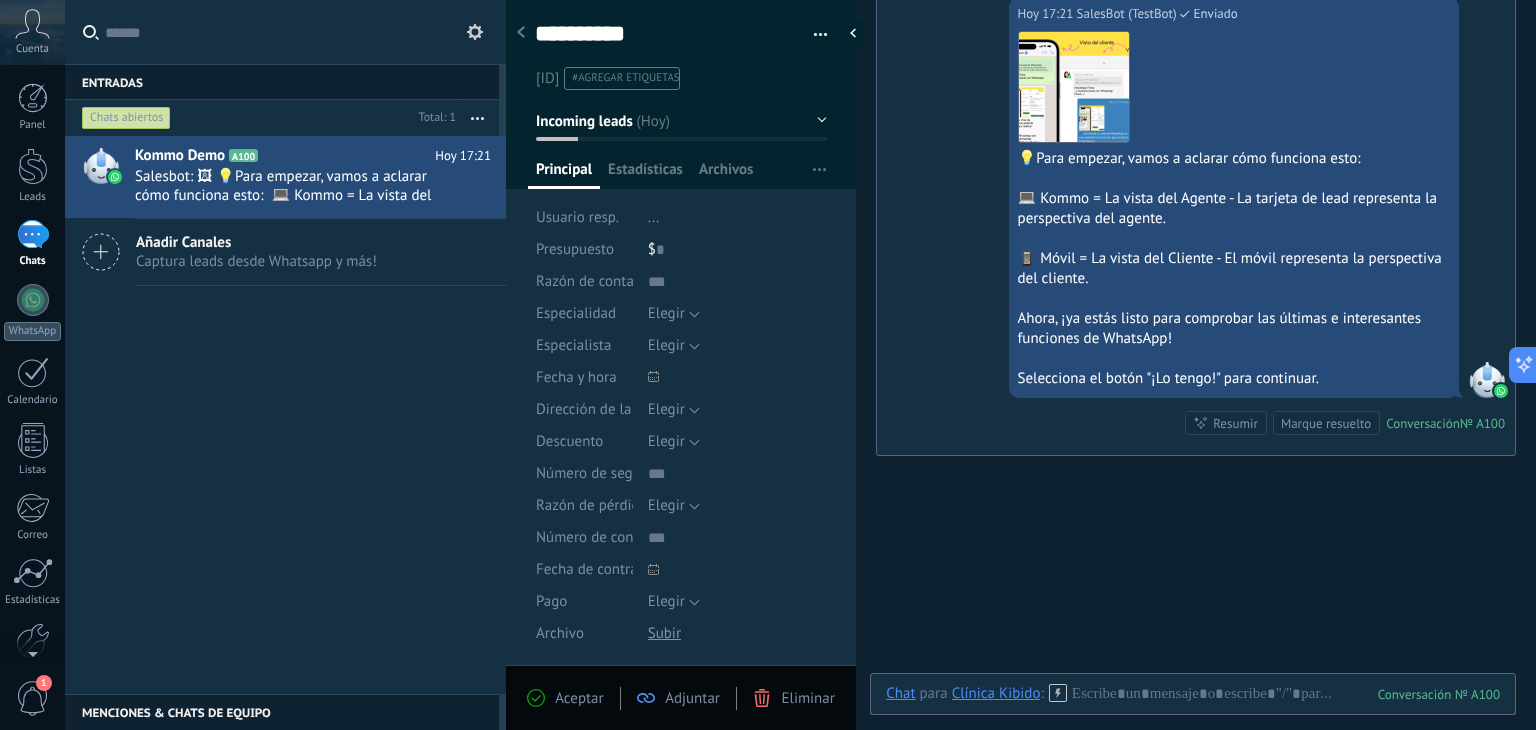 scroll, scrollTop: 596, scrollLeft: 0, axis: vertical 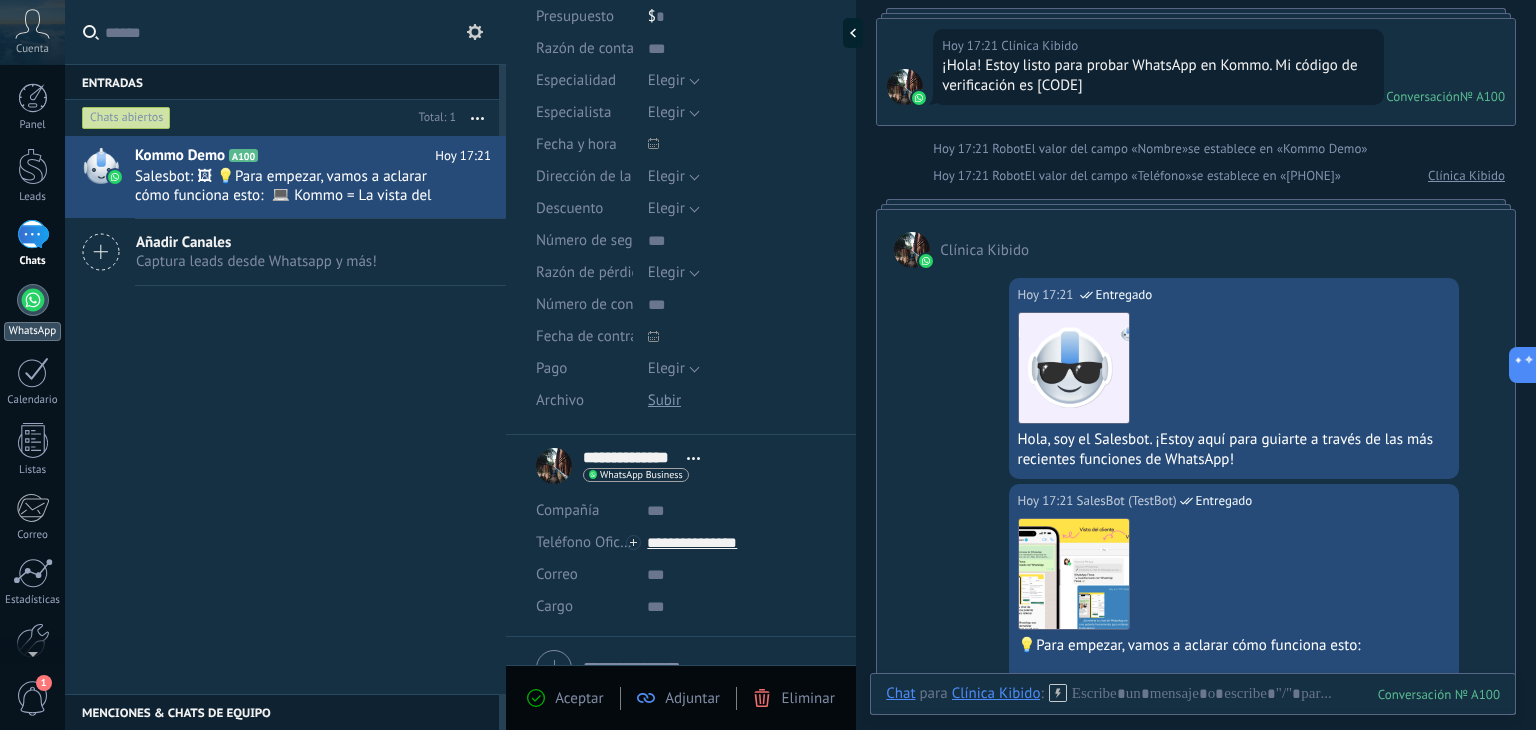 click on "WhatsApp" at bounding box center [32, 312] 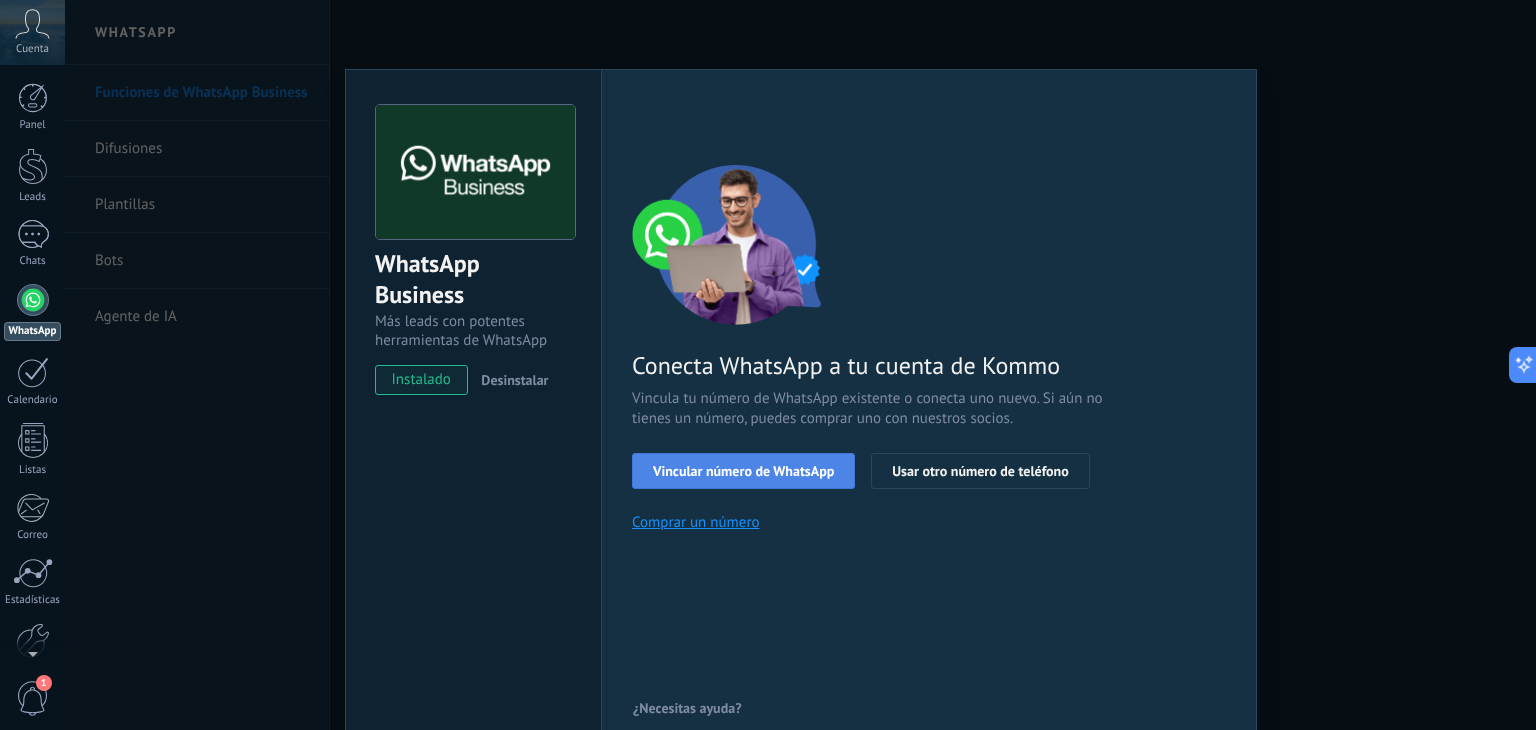 click on "Vincular número de WhatsApp" at bounding box center [743, 471] 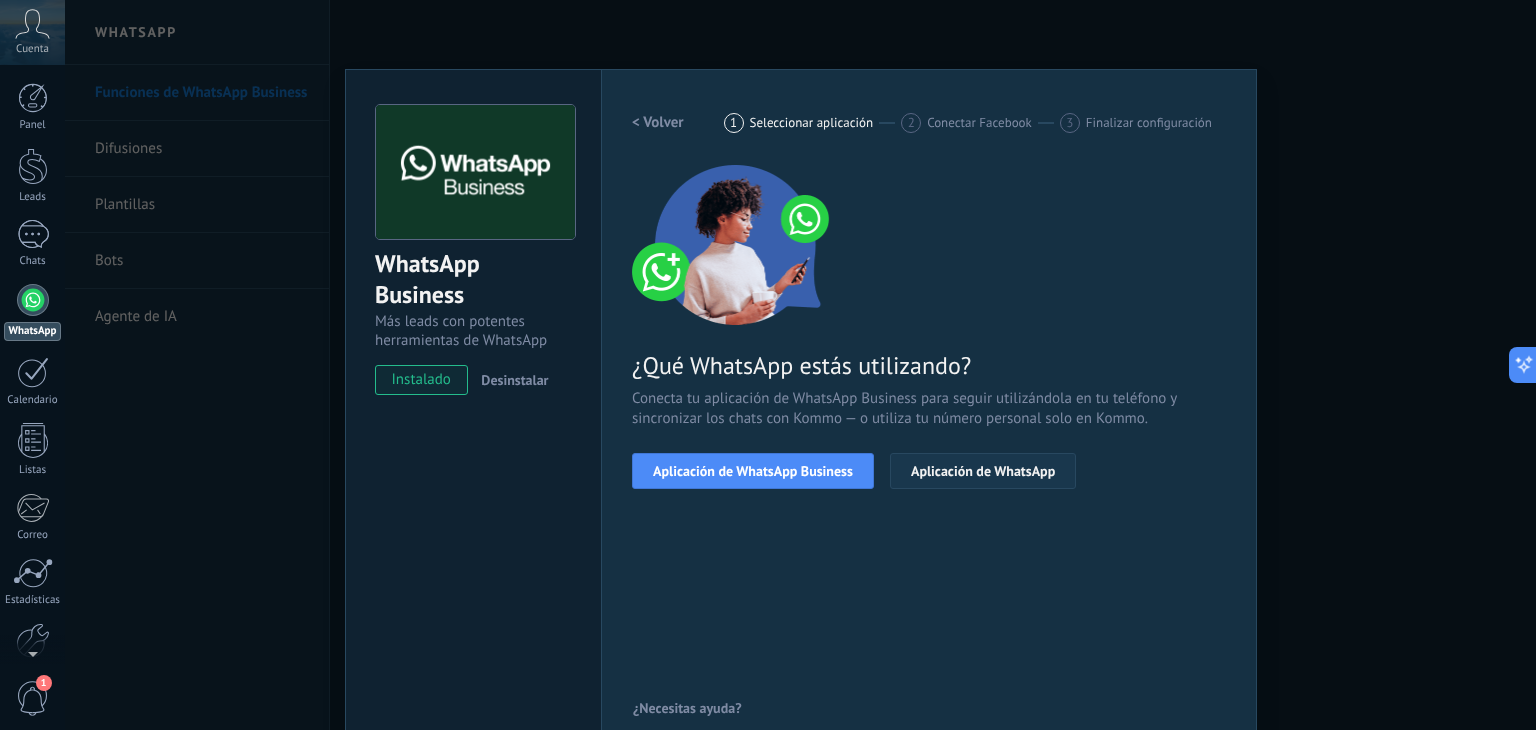 click on "Aplicación de WhatsApp" at bounding box center [983, 471] 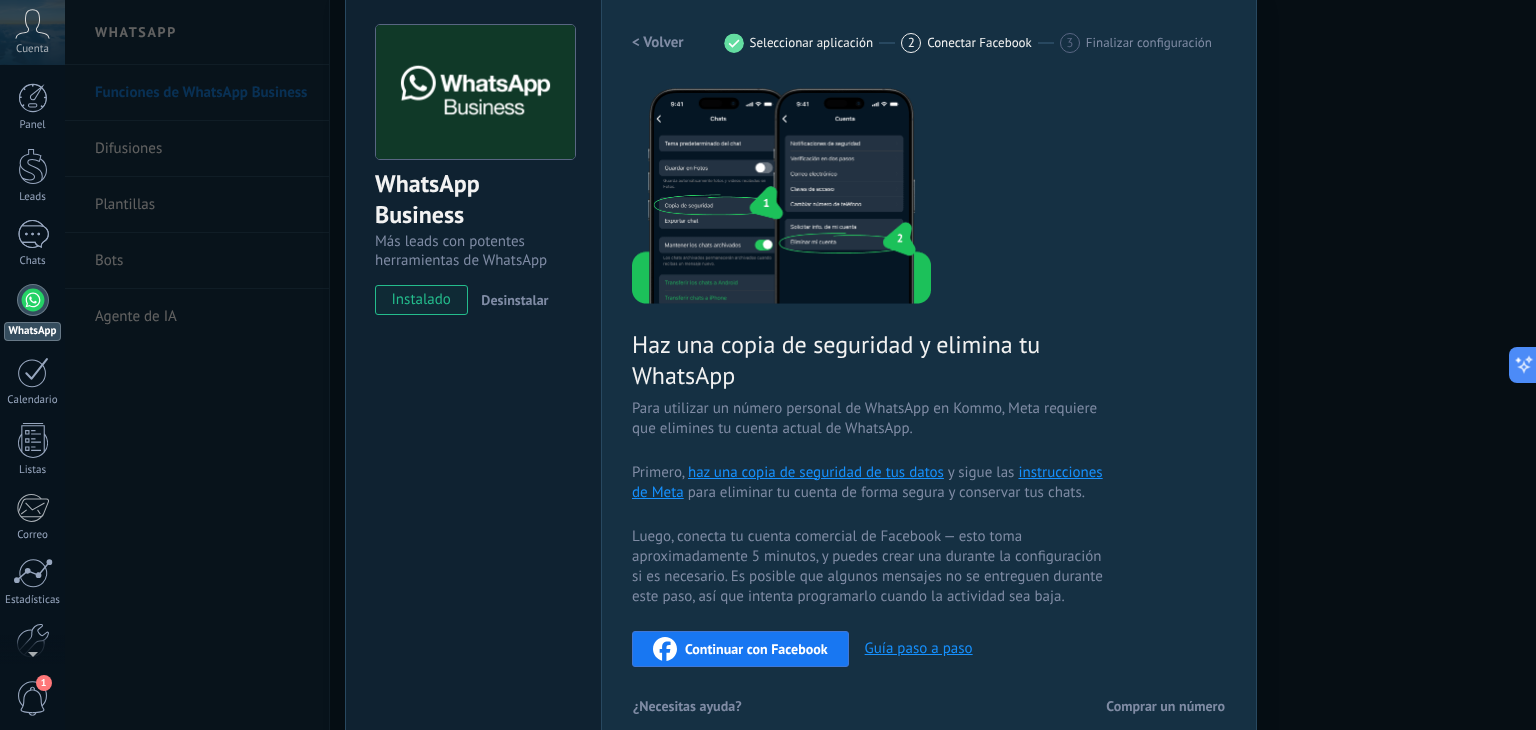 scroll, scrollTop: 105, scrollLeft: 0, axis: vertical 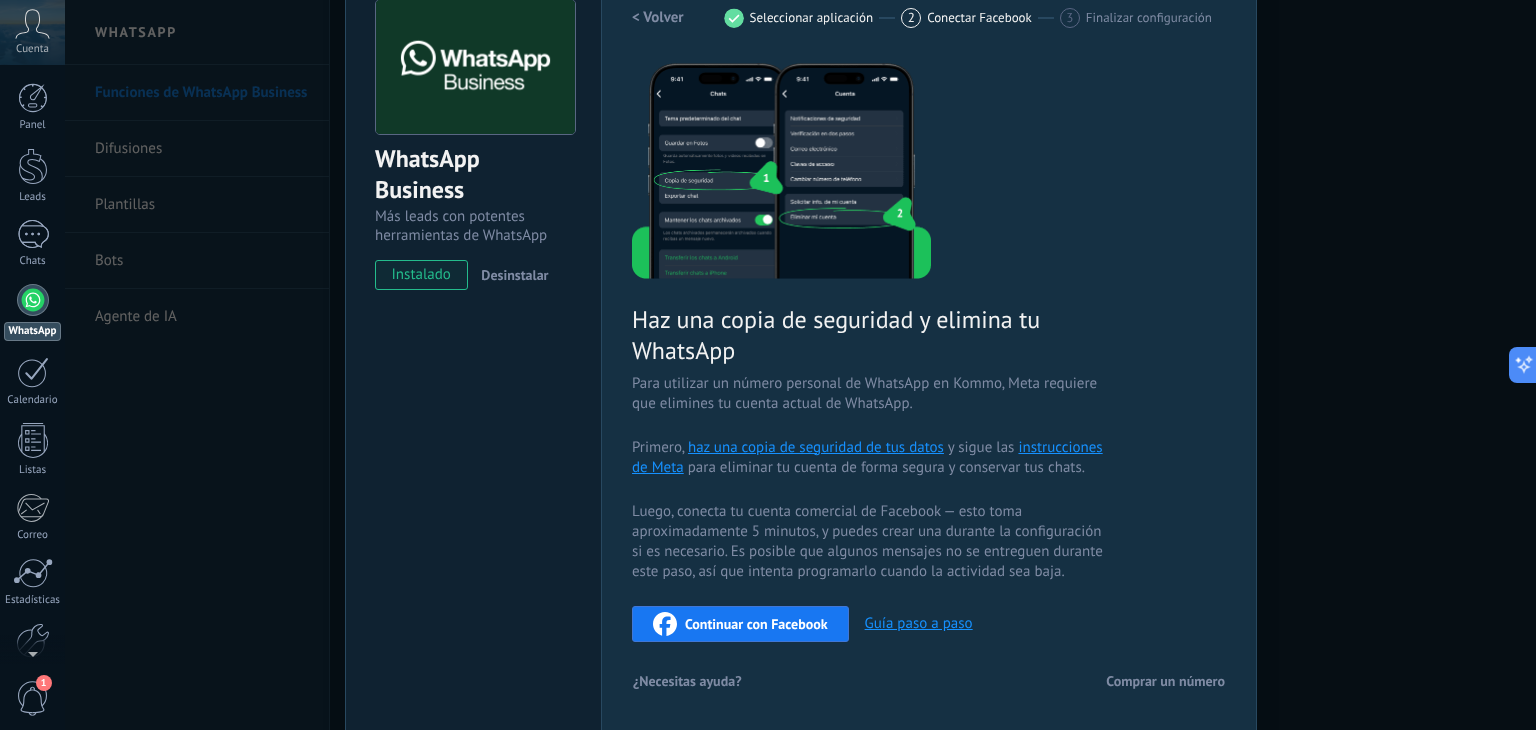 click on "Comprar un número" at bounding box center (1165, 681) 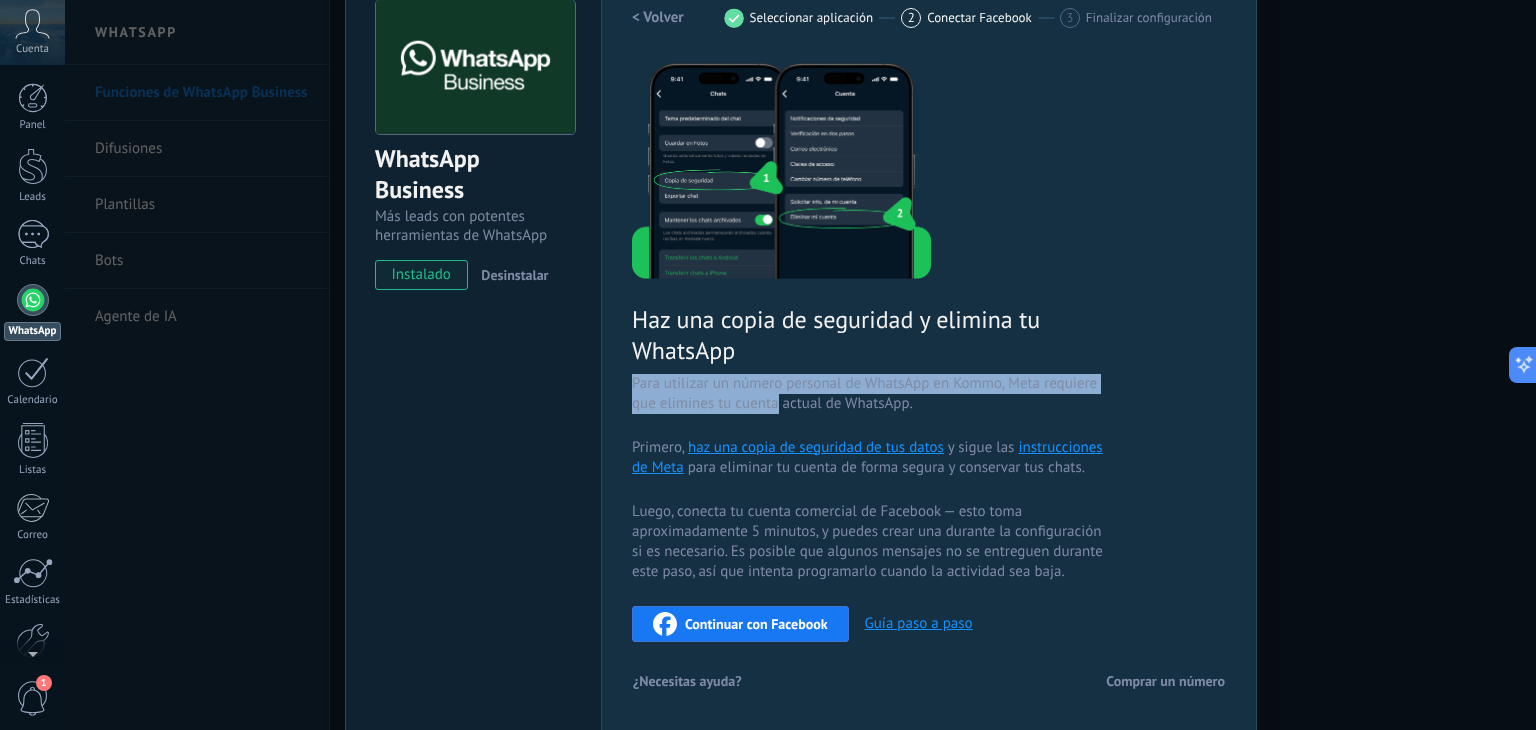 drag, startPoint x: 632, startPoint y: 381, endPoint x: 852, endPoint y: 416, distance: 222.7667 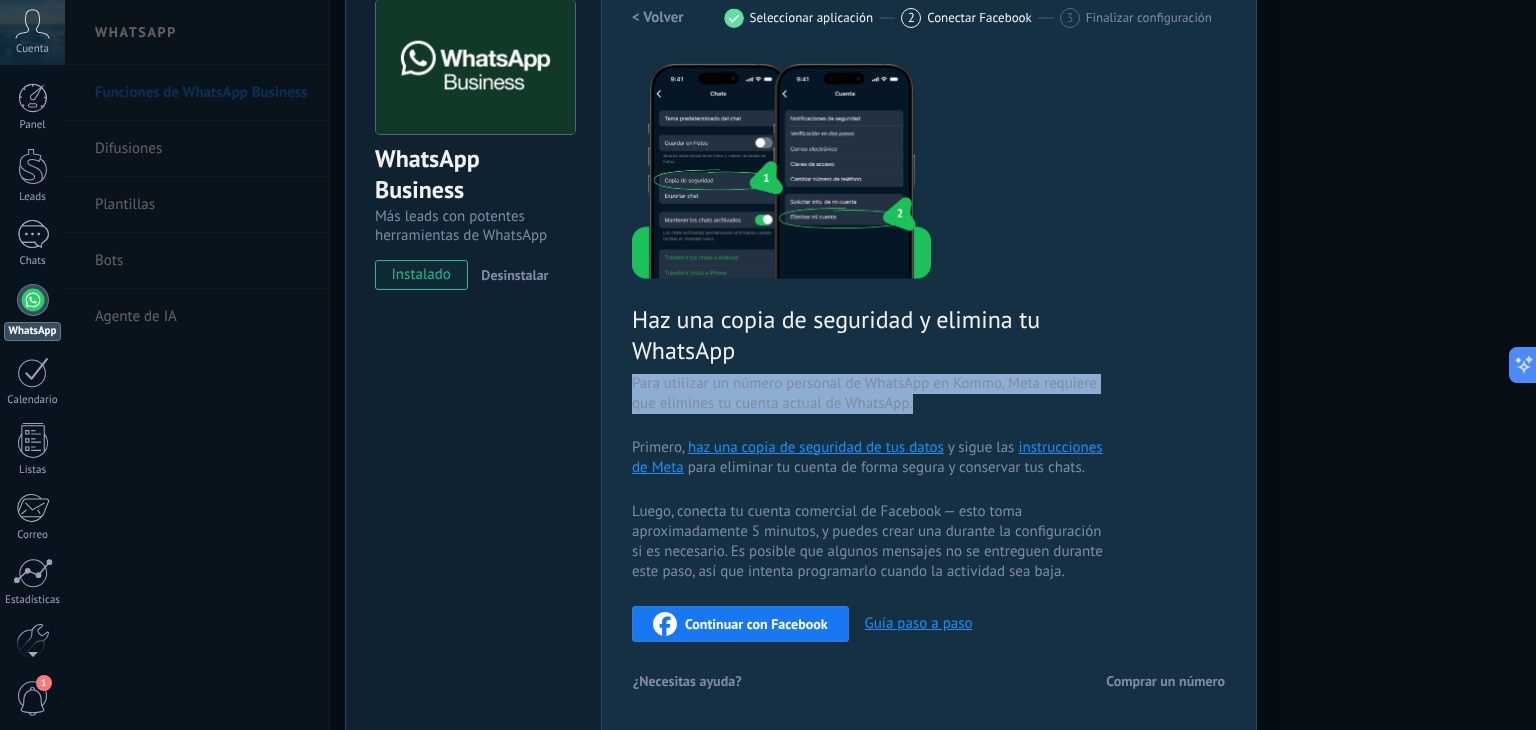 click on "Para utilizar un número personal de WhatsApp en Kommo, Meta requiere que elimines tu cuenta actual de WhatsApp." at bounding box center [870, 394] 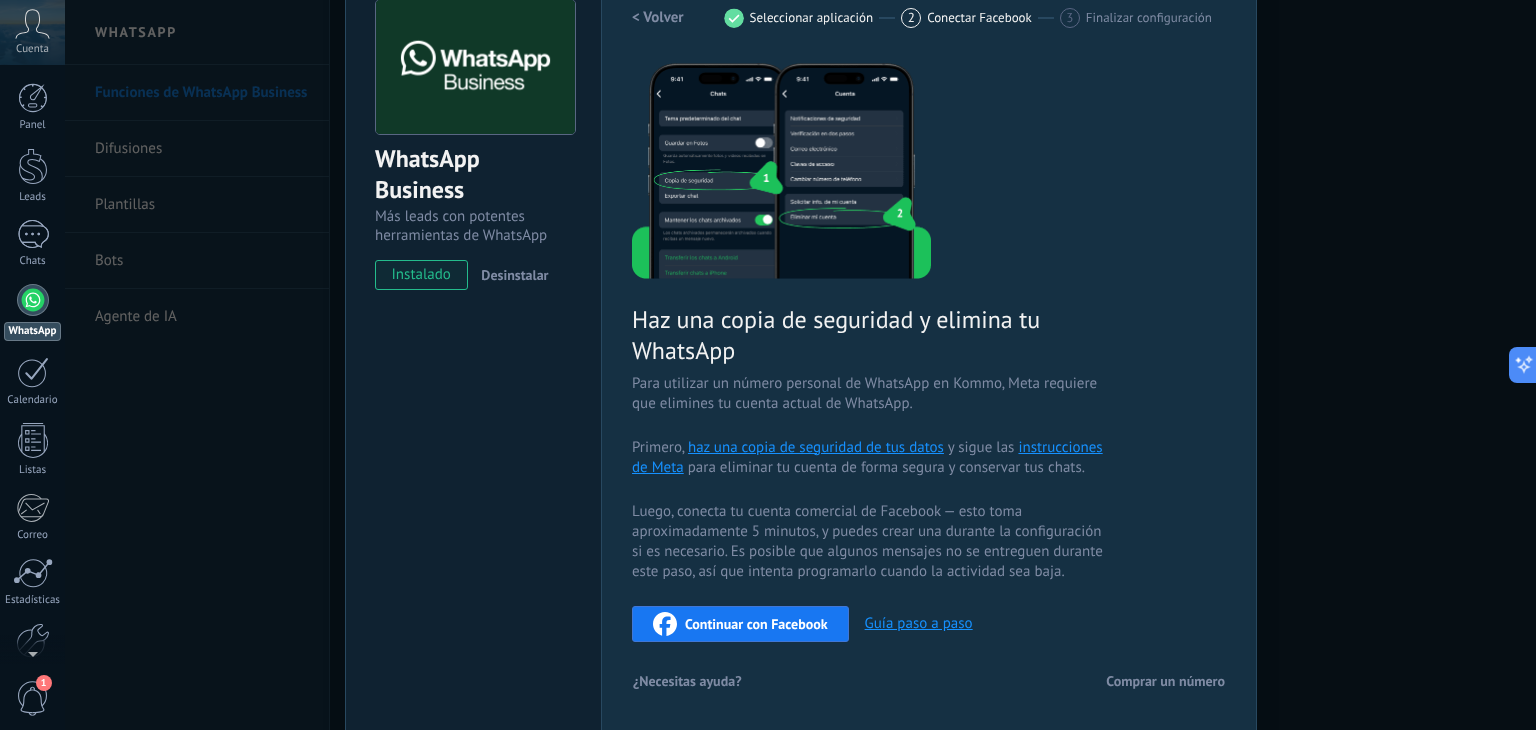 click on "WhatsApp Business Más leads con potentes herramientas de WhatsApp instalado Desinstalar Configuraciones Autorizaciones Esta pestaña registra a los usuarios que han concedido acceso a las integración a esta cuenta. Si deseas remover la posibilidad que un usuario pueda enviar solicitudes a la cuenta en nombre de esta integración, puedes revocar el acceso. Si el acceso a todos los usuarios es revocado, la integración dejará de funcionar. Esta aplicacion está instalada, pero nadie le ha dado acceso aun. WhatsApp Cloud API más _: Guardar < Volver 1 Seleccionar aplicación 2 Conectar Facebook 3 Finalizar configuración Haz una copia de seguridad y elimina tu WhatsApp Para utilizar un número personal de WhatsApp en Kommo, Meta requiere que elimines tu cuenta actual de WhatsApp. Primero, haz una copia de seguridad de tus datos y sigue las instrucciones de Meta para eliminar tu cuenta de forma segura y conservar tus chats. Continuar con Facebook Guía paso a paso ¿Necesitas ayuda?" at bounding box center (800, 365) 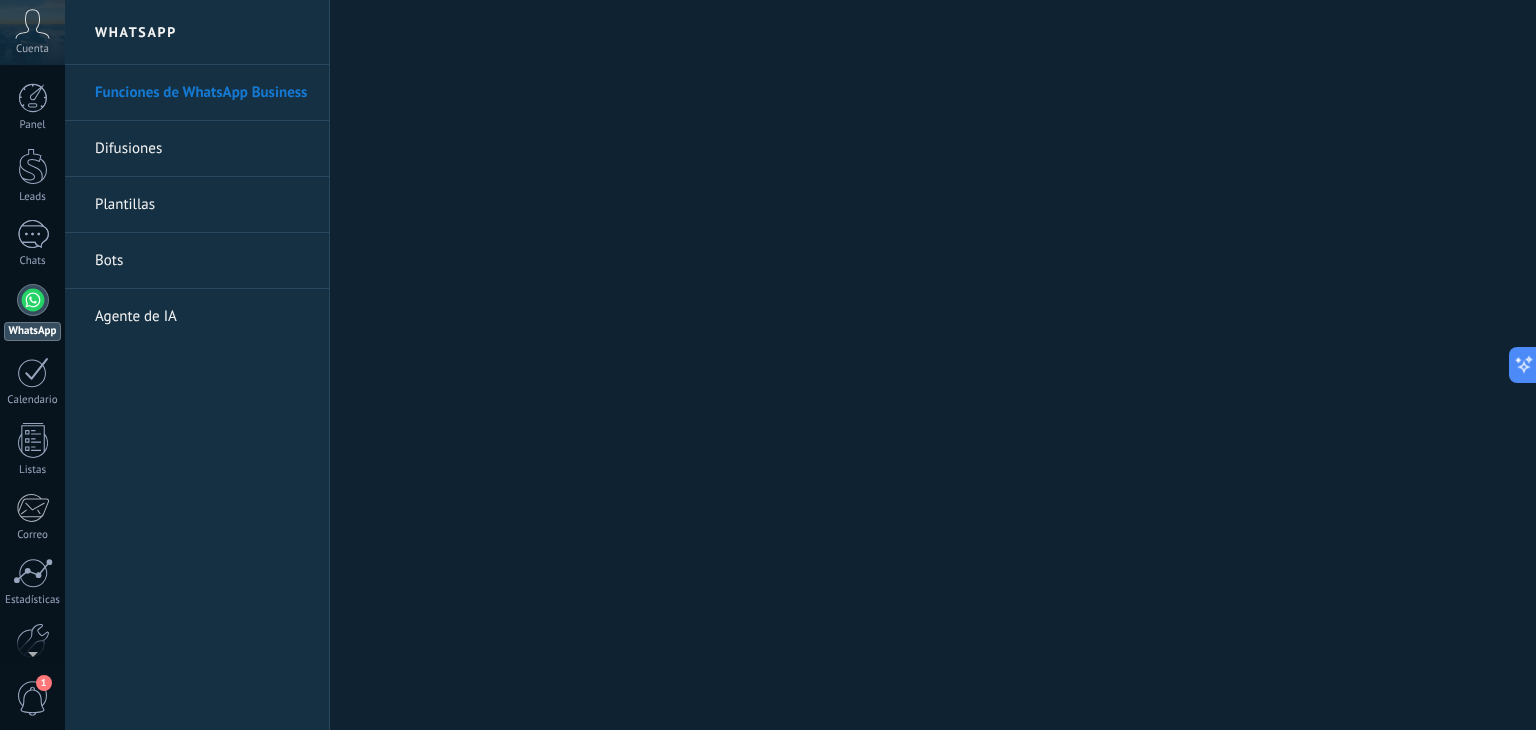 scroll, scrollTop: 0, scrollLeft: 0, axis: both 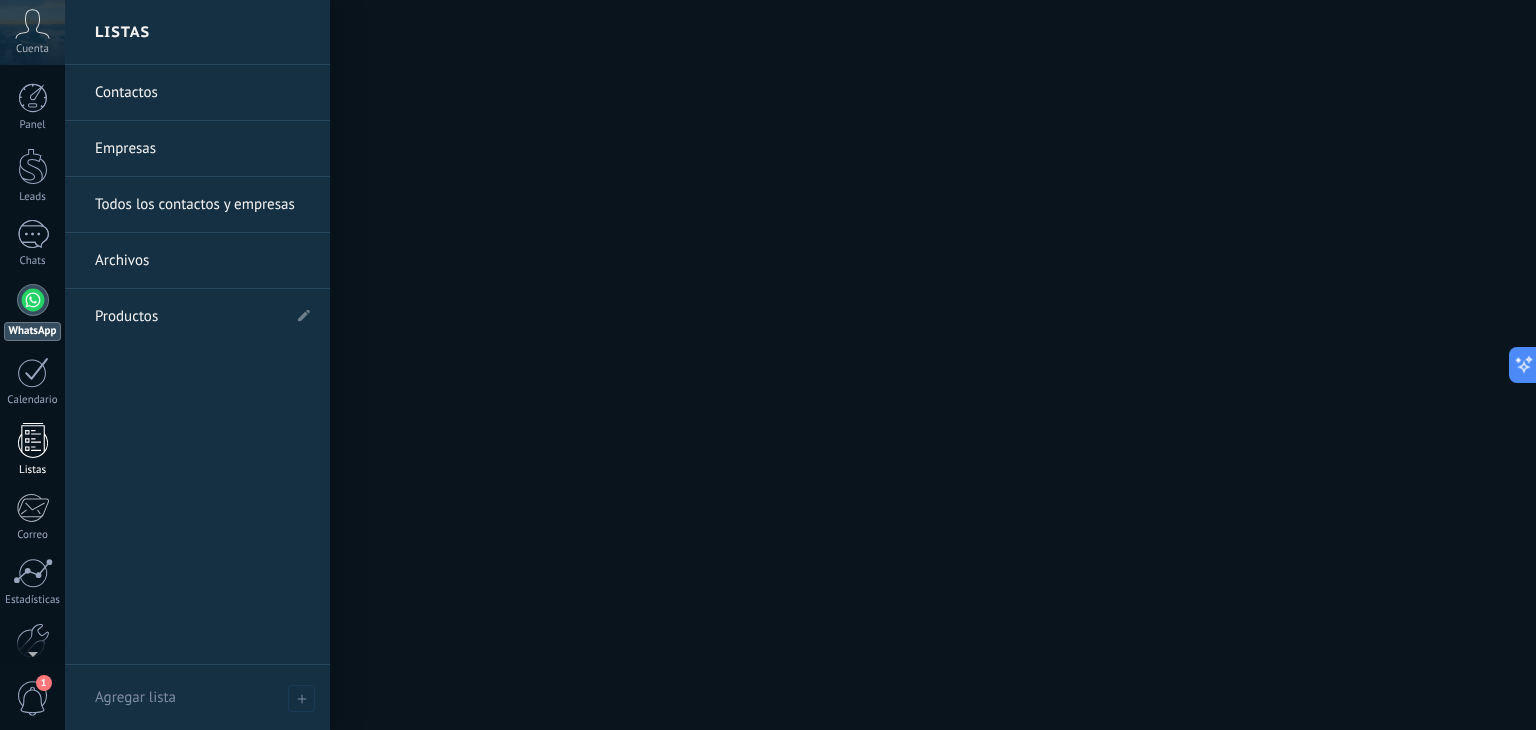 click at bounding box center (33, 440) 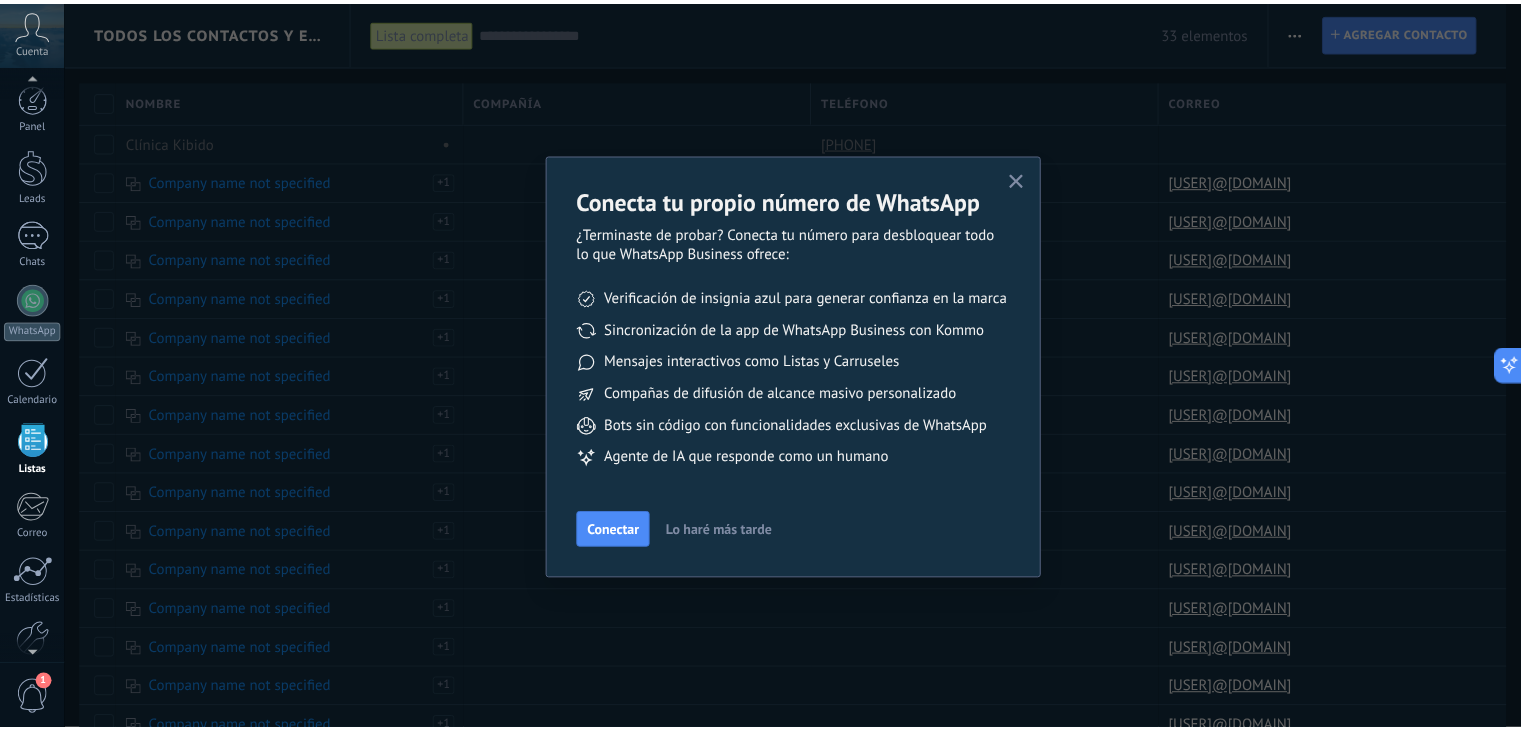 scroll, scrollTop: 51, scrollLeft: 0, axis: vertical 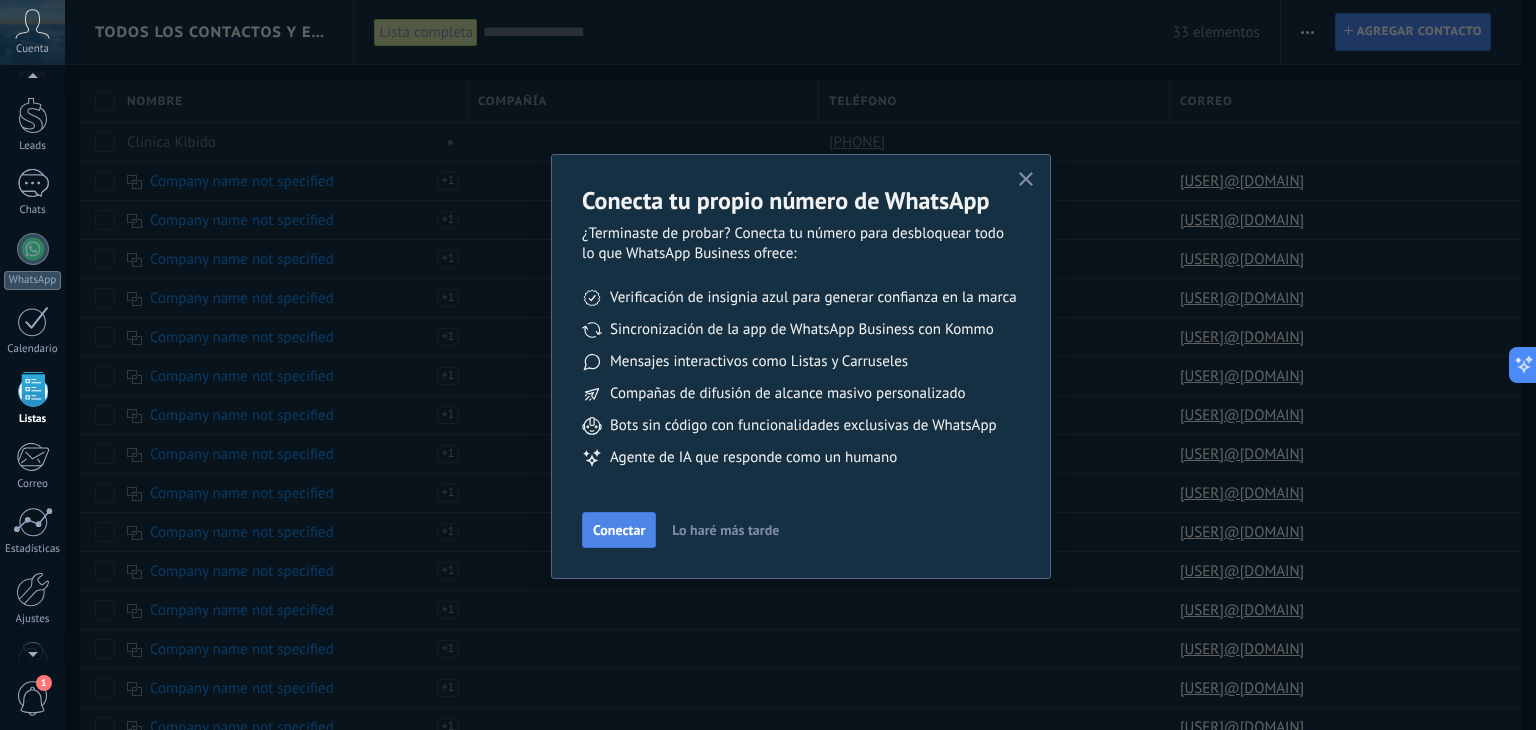 click on "Conectar" at bounding box center (619, 530) 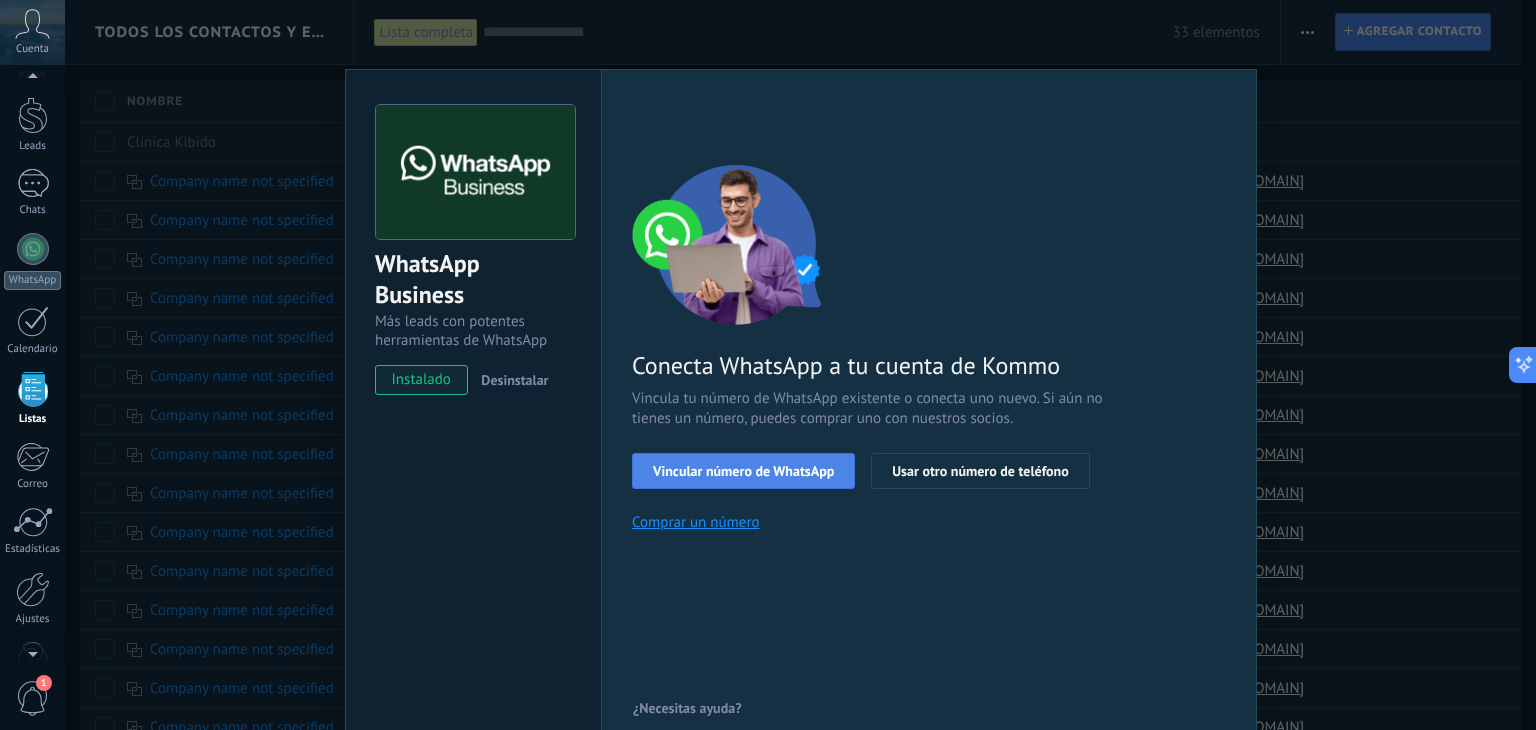 click on "Vincular número de WhatsApp" at bounding box center (743, 471) 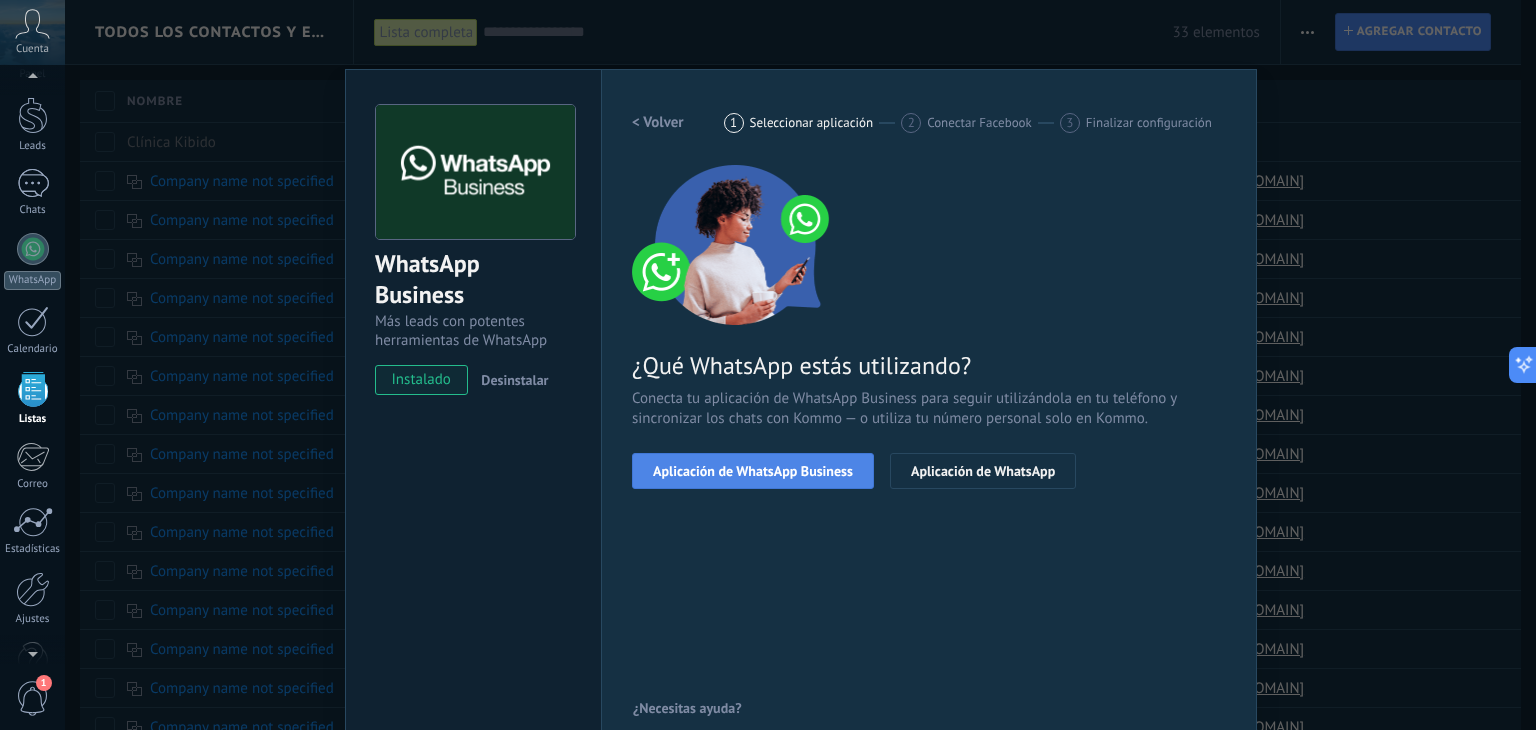 click on "Aplicación de WhatsApp Business" at bounding box center [753, 471] 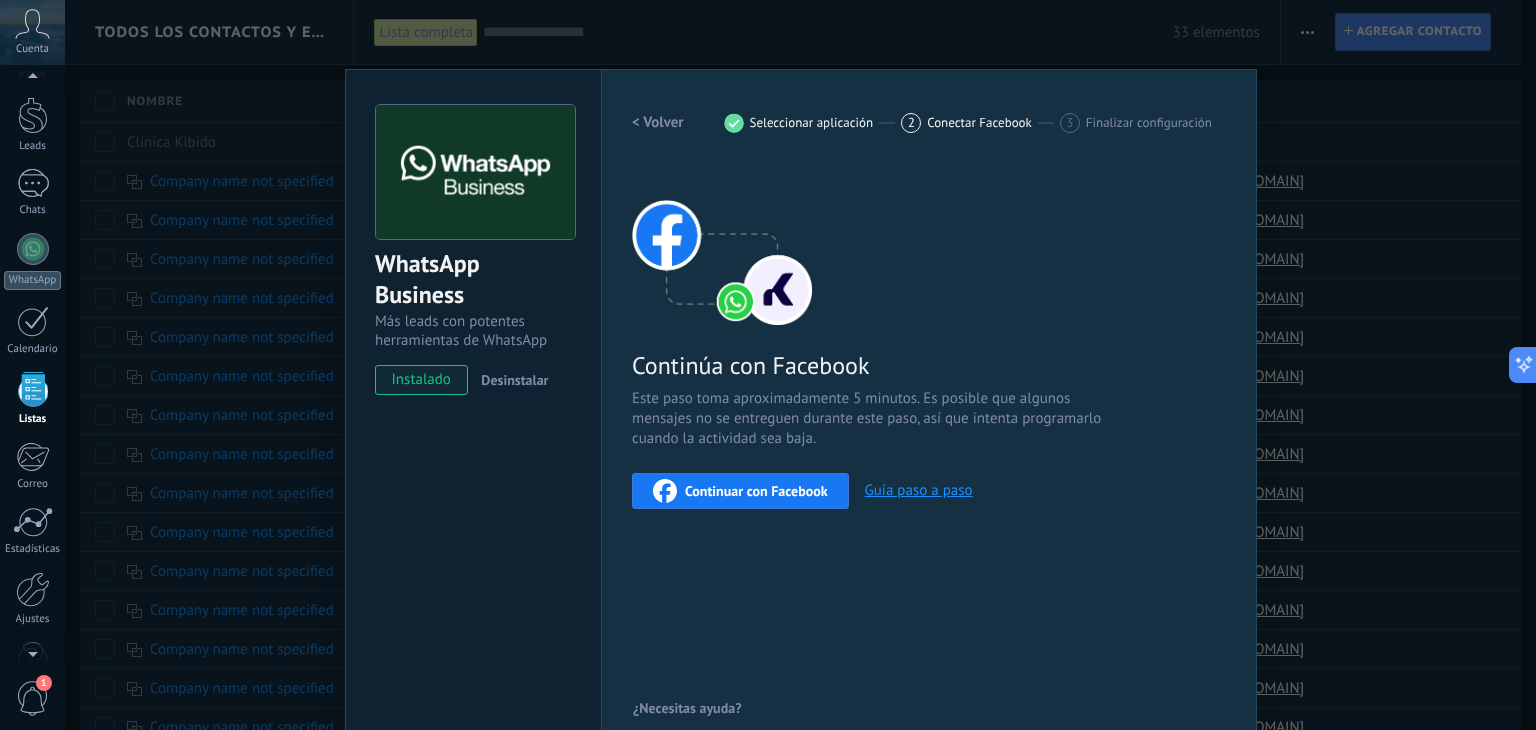 click on "Continuar con Facebook" at bounding box center (756, 491) 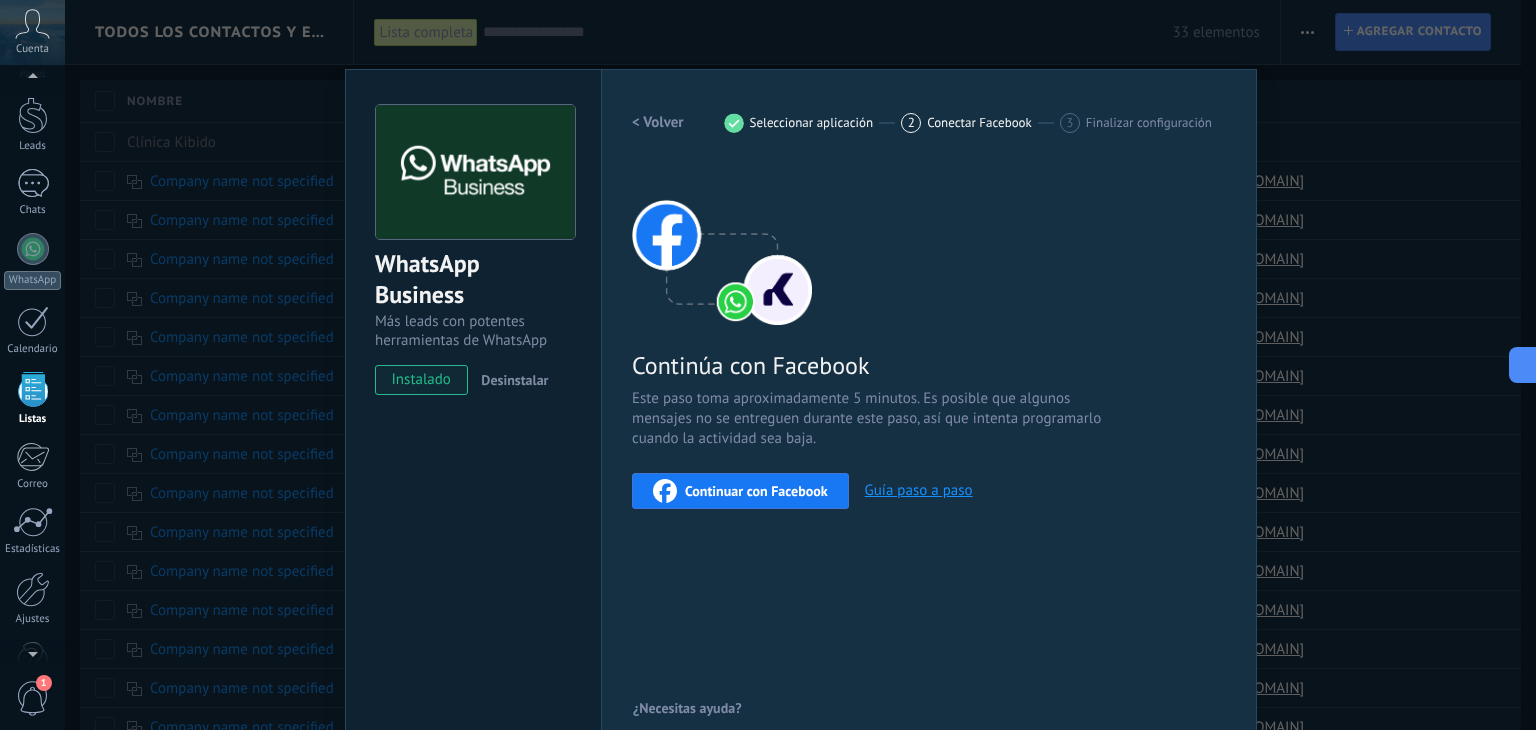 click on "Conectar Facebook" at bounding box center (979, 122) 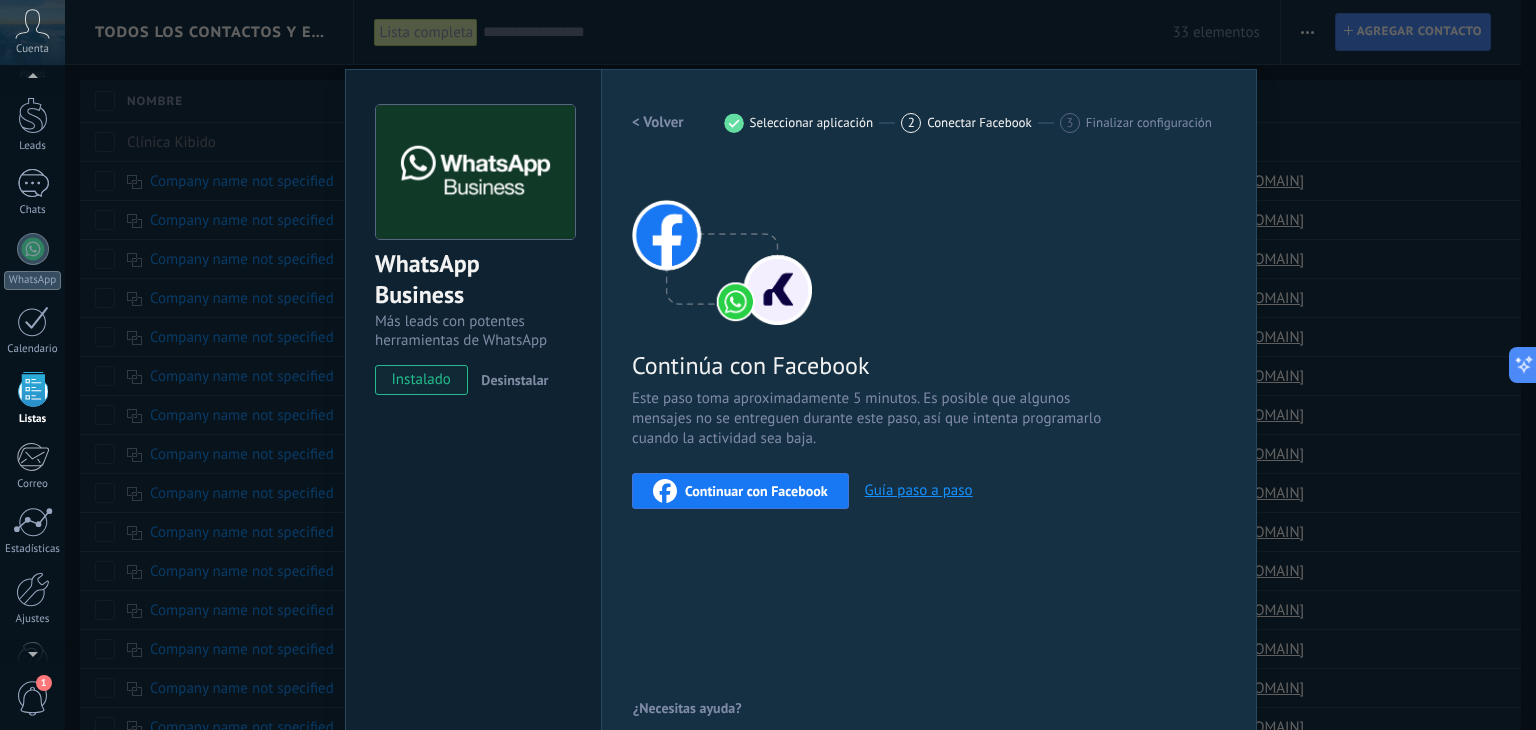click on "instalado" at bounding box center [421, 380] 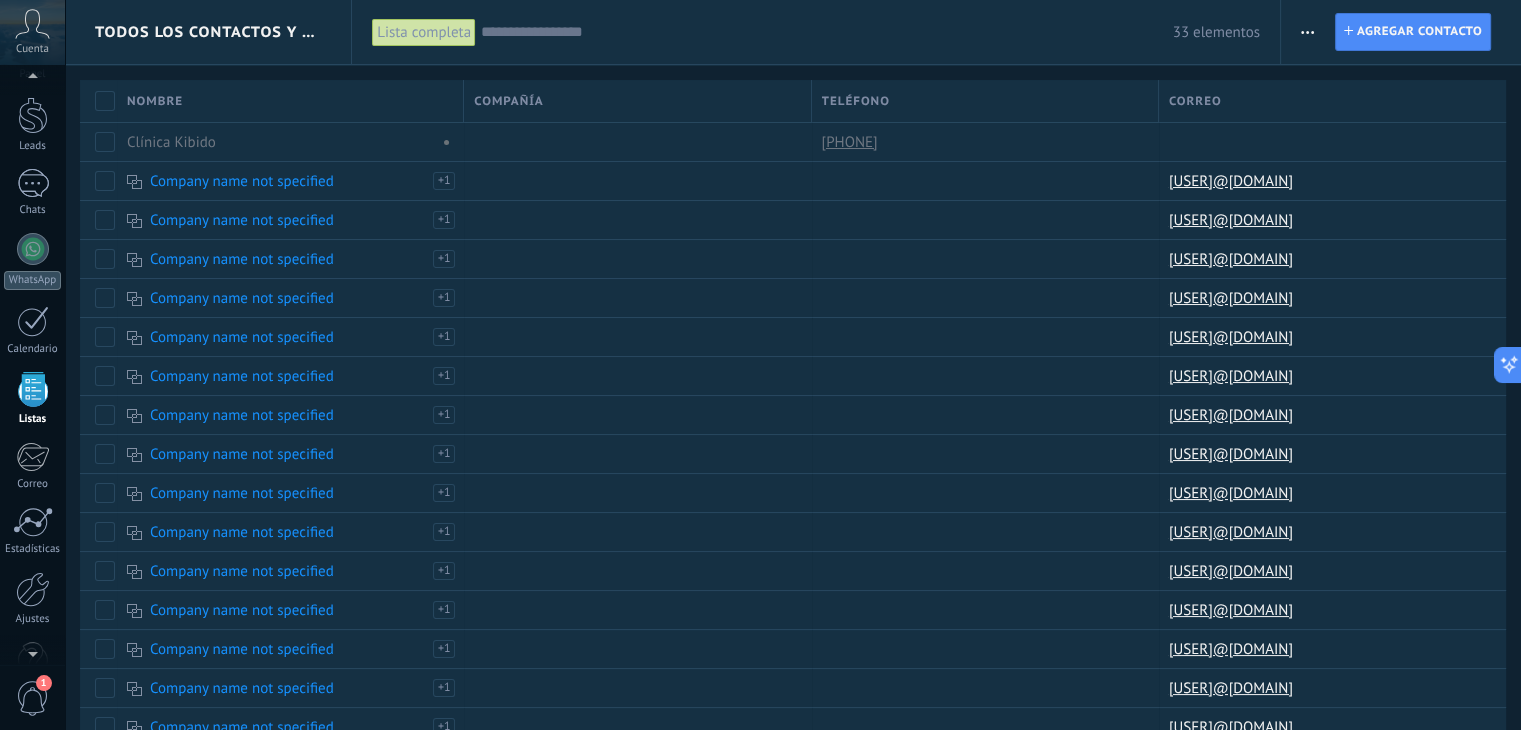 click at bounding box center (33, 115) 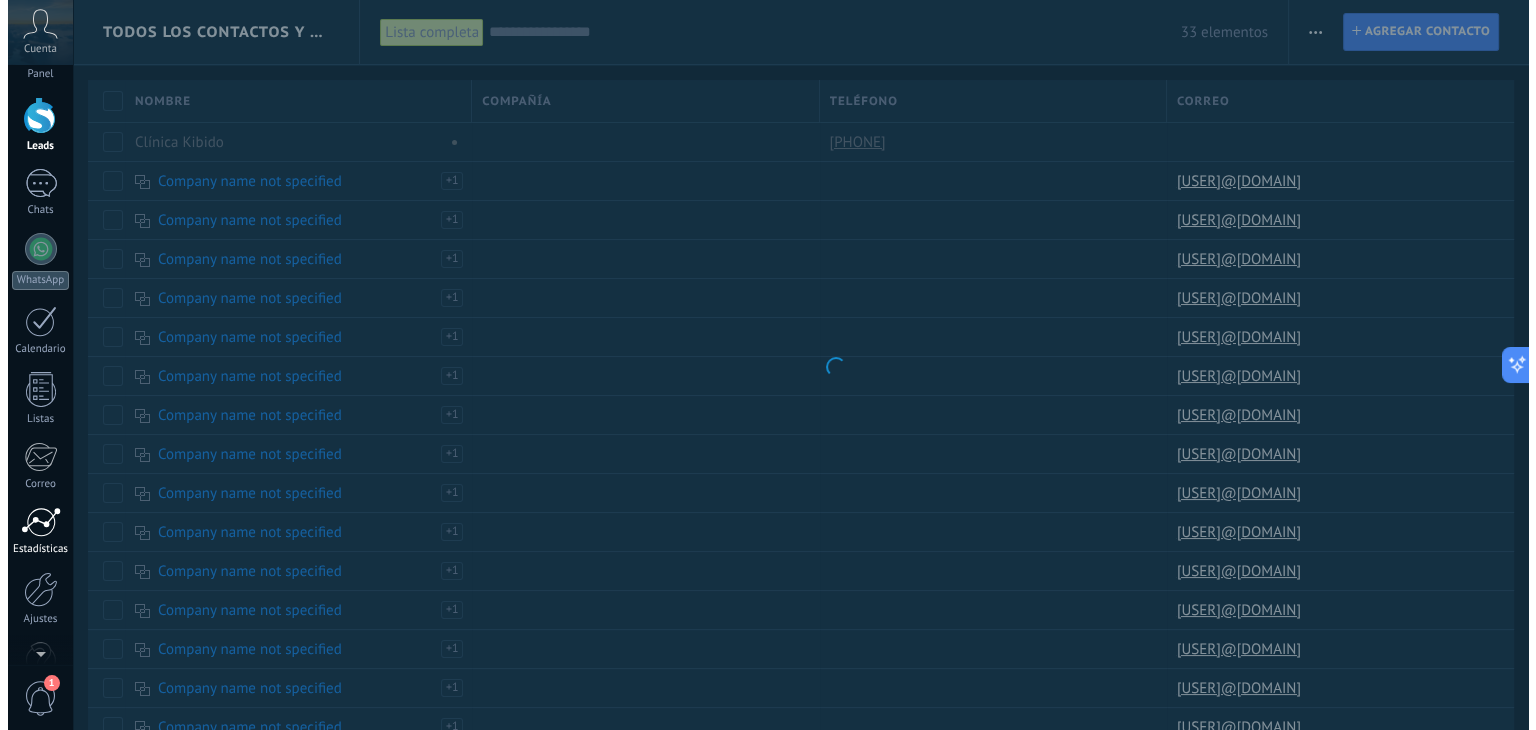 scroll, scrollTop: 0, scrollLeft: 0, axis: both 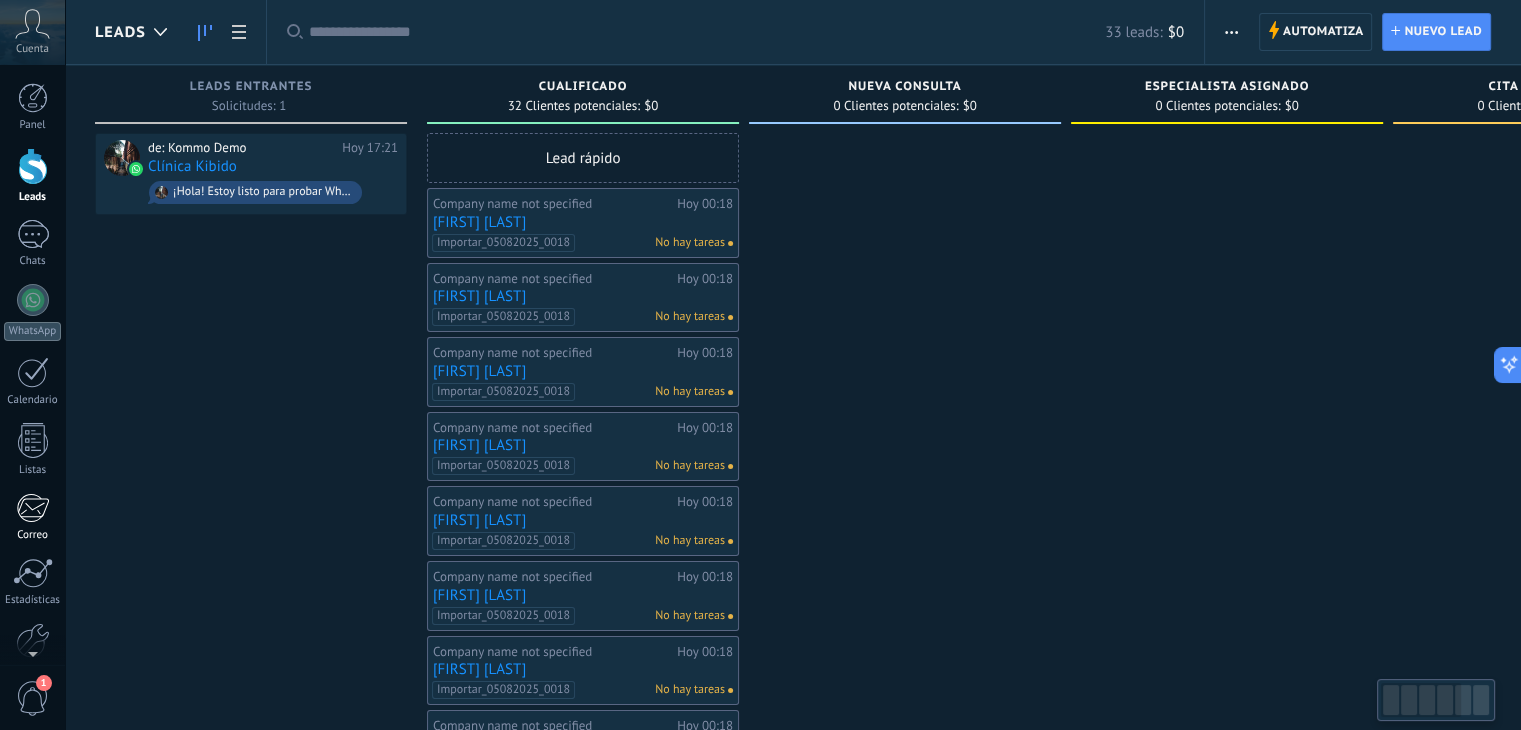 click at bounding box center [32, 508] 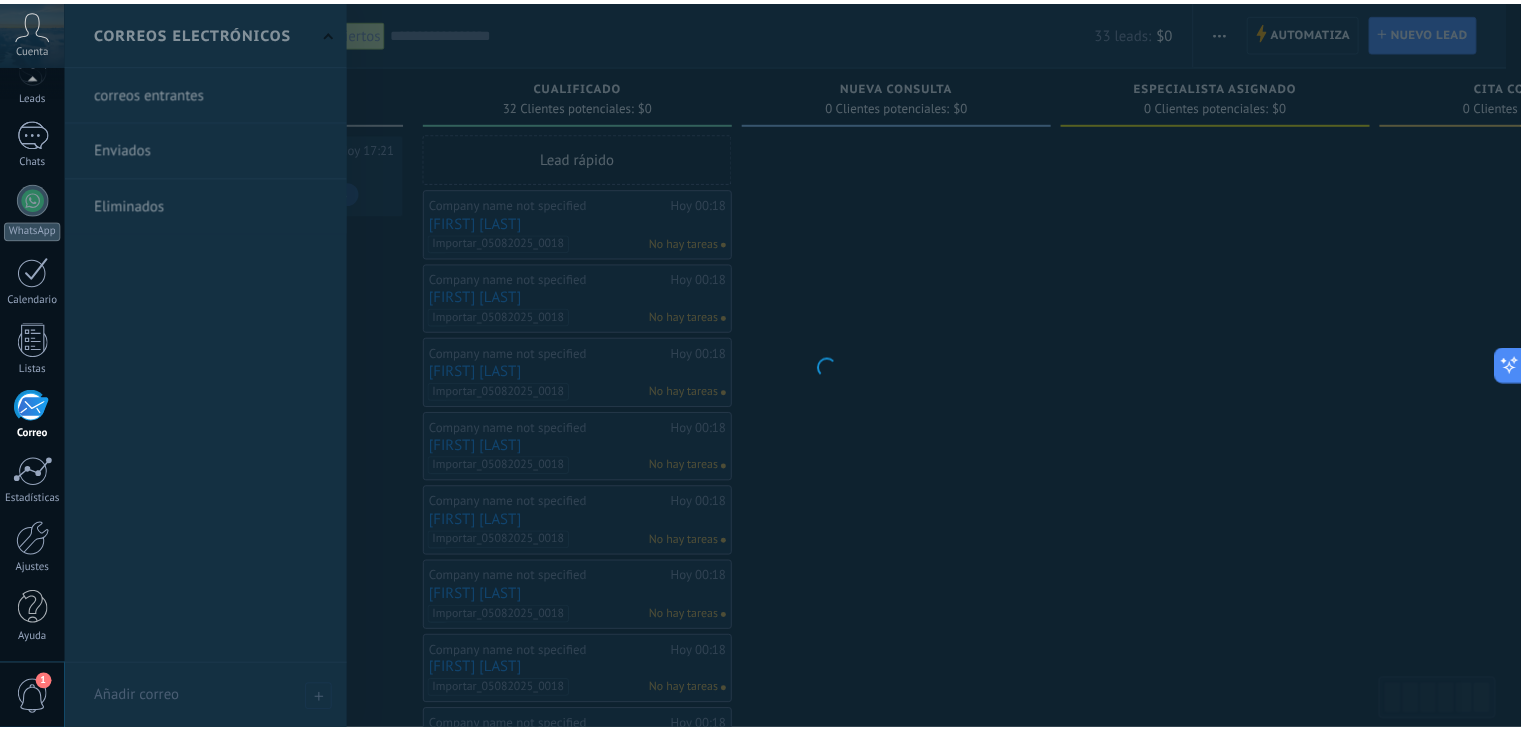 scroll, scrollTop: 101, scrollLeft: 0, axis: vertical 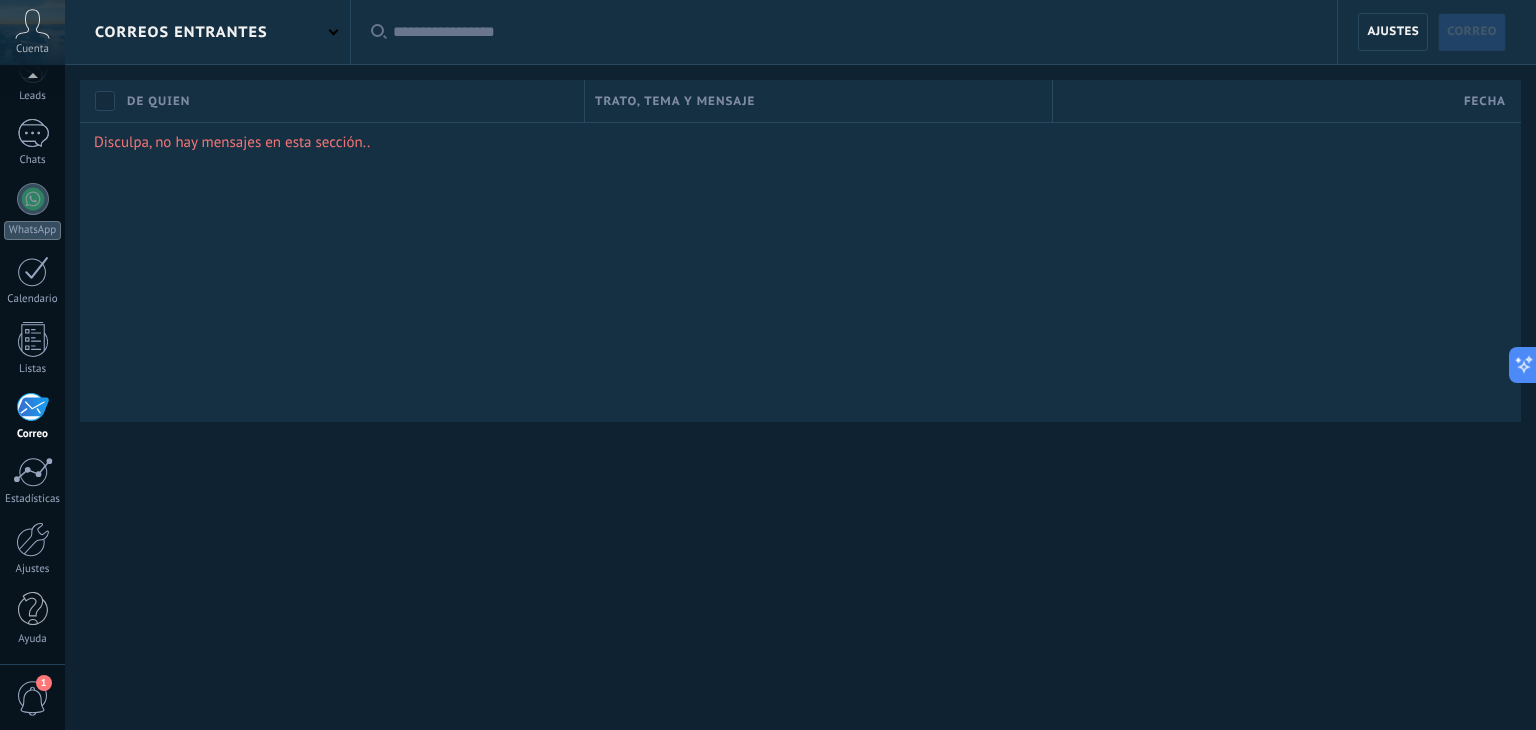 click on "Panel
Leads
1
Chats
WhatsApp
Clientes" at bounding box center [32, 324] 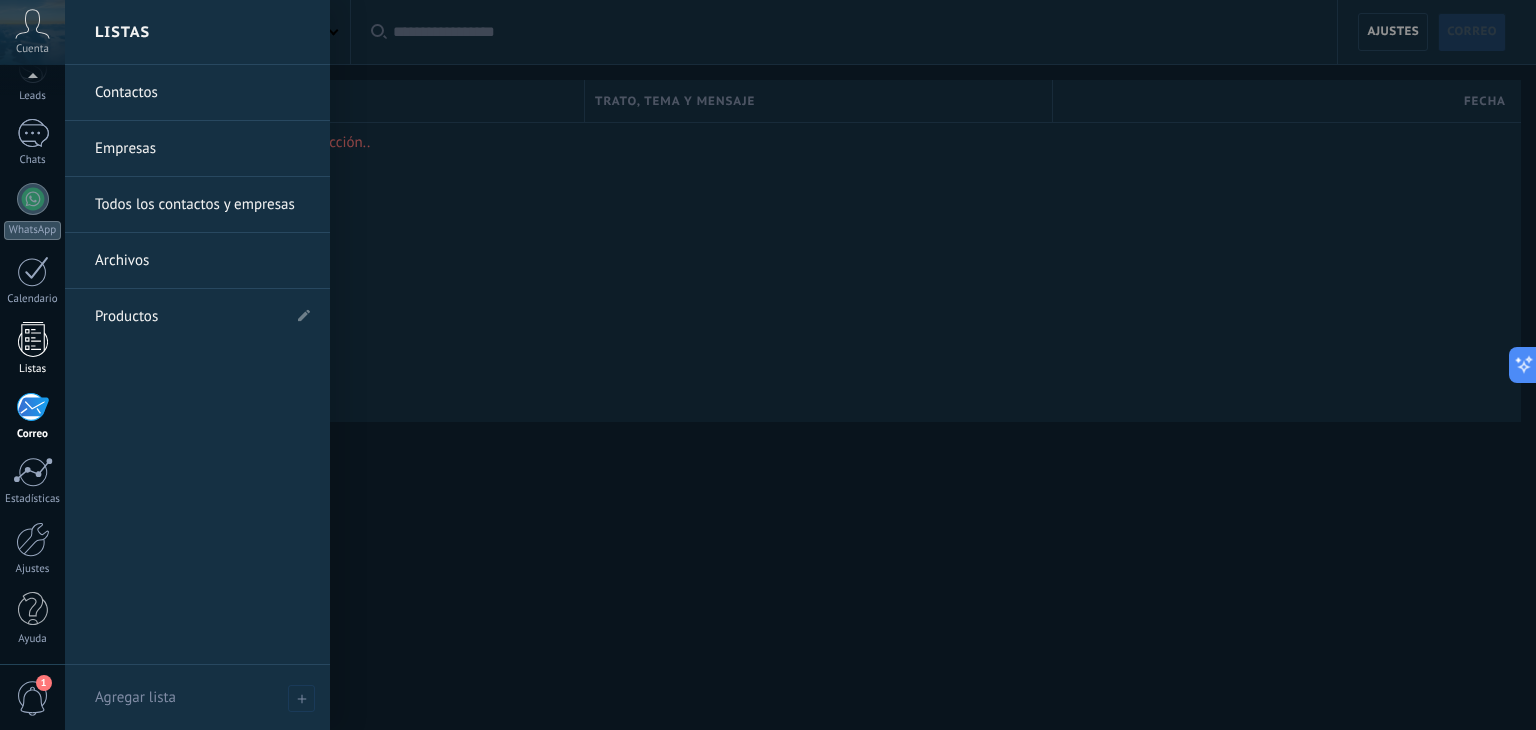 click at bounding box center (33, 339) 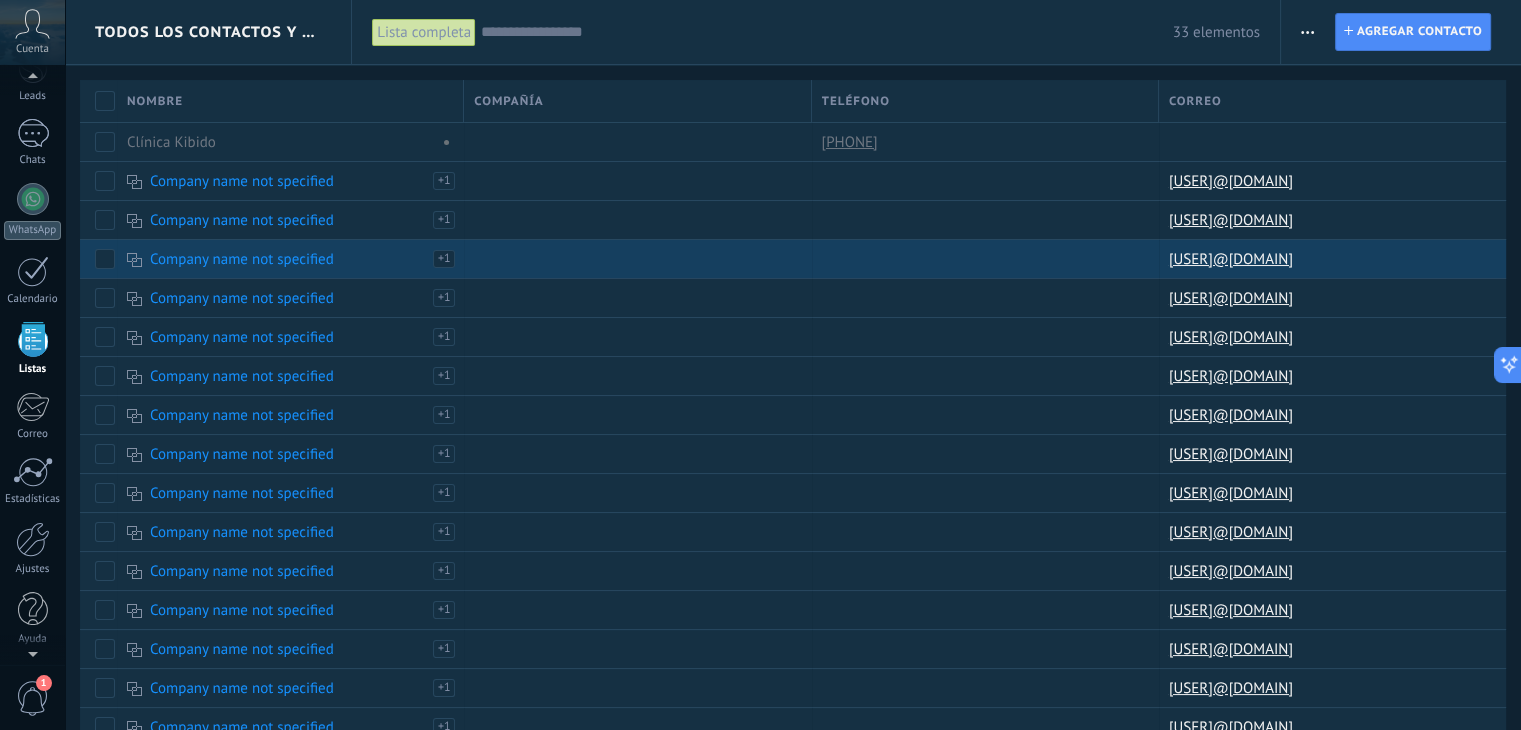 scroll, scrollTop: 51, scrollLeft: 0, axis: vertical 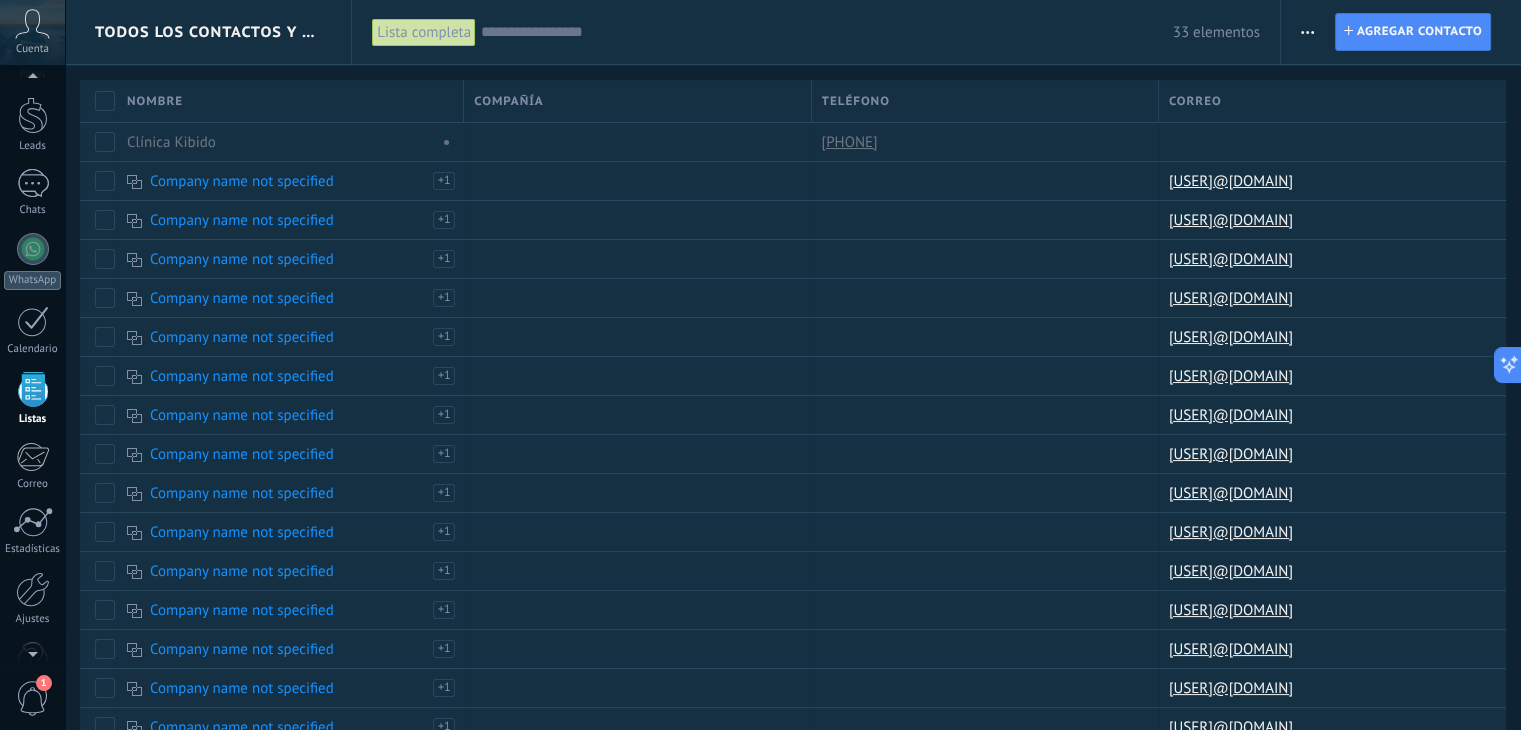 click on "Lista completa" at bounding box center (424, 32) 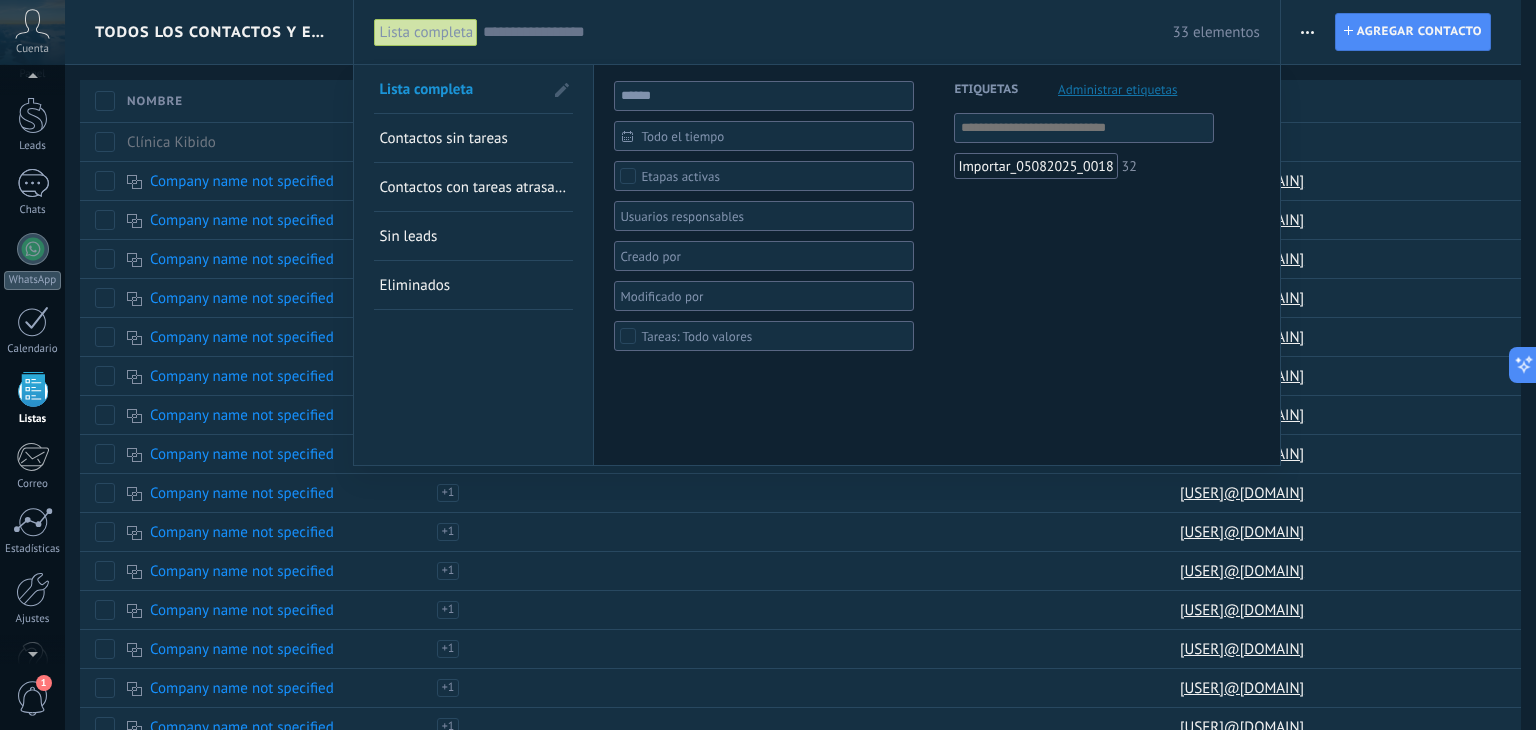click on "Lista completa" at bounding box center (426, 32) 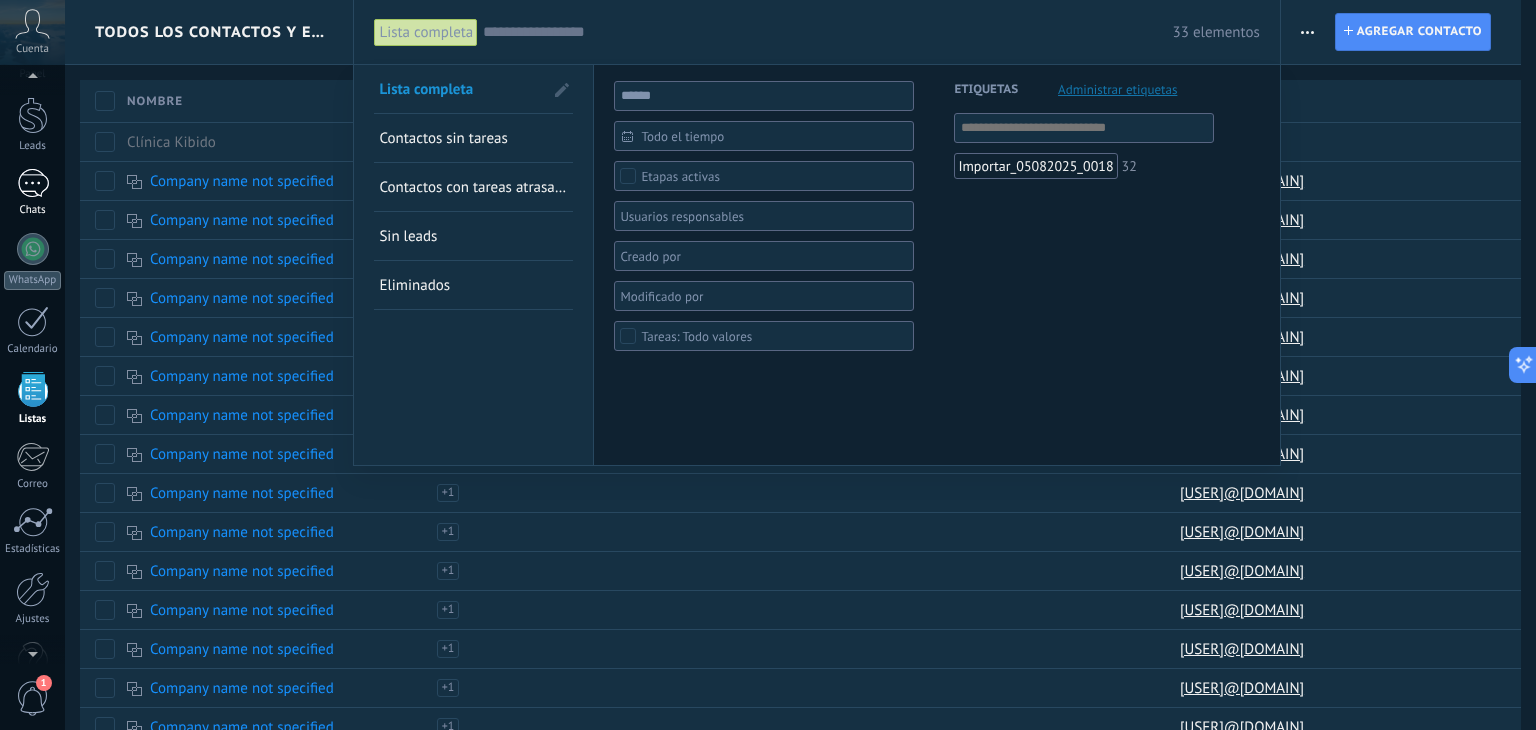 click on "1" at bounding box center [33, 183] 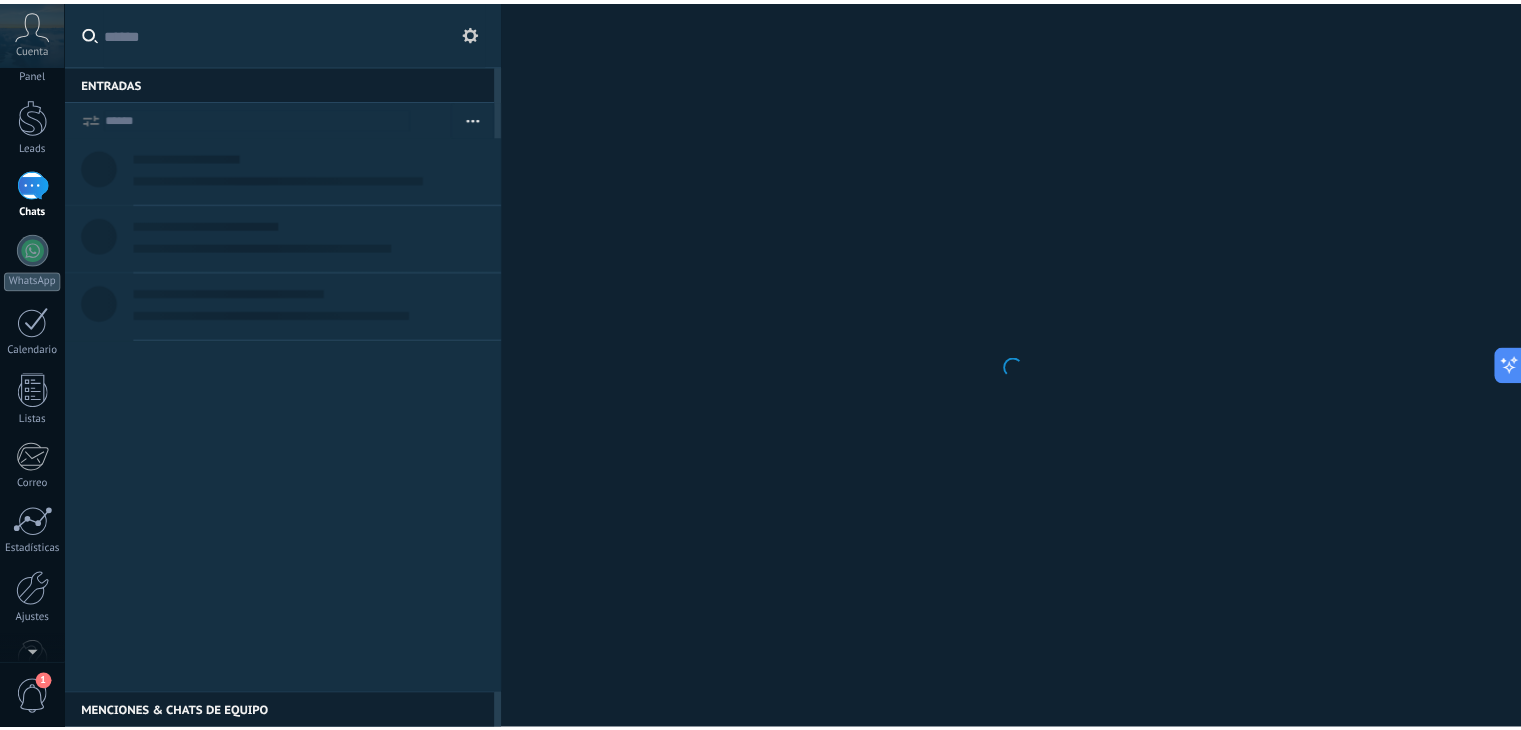 scroll, scrollTop: 0, scrollLeft: 0, axis: both 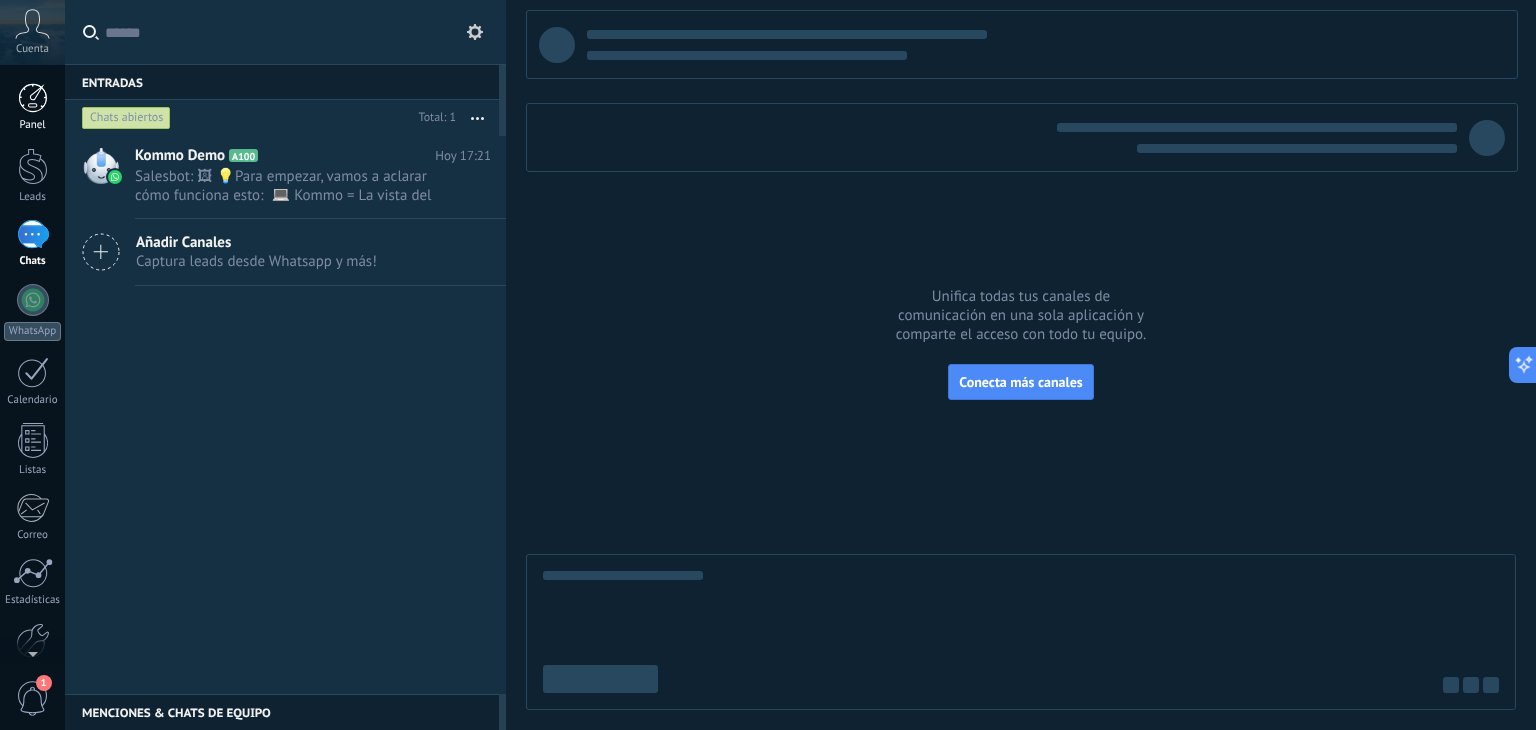 click at bounding box center (33, 166) 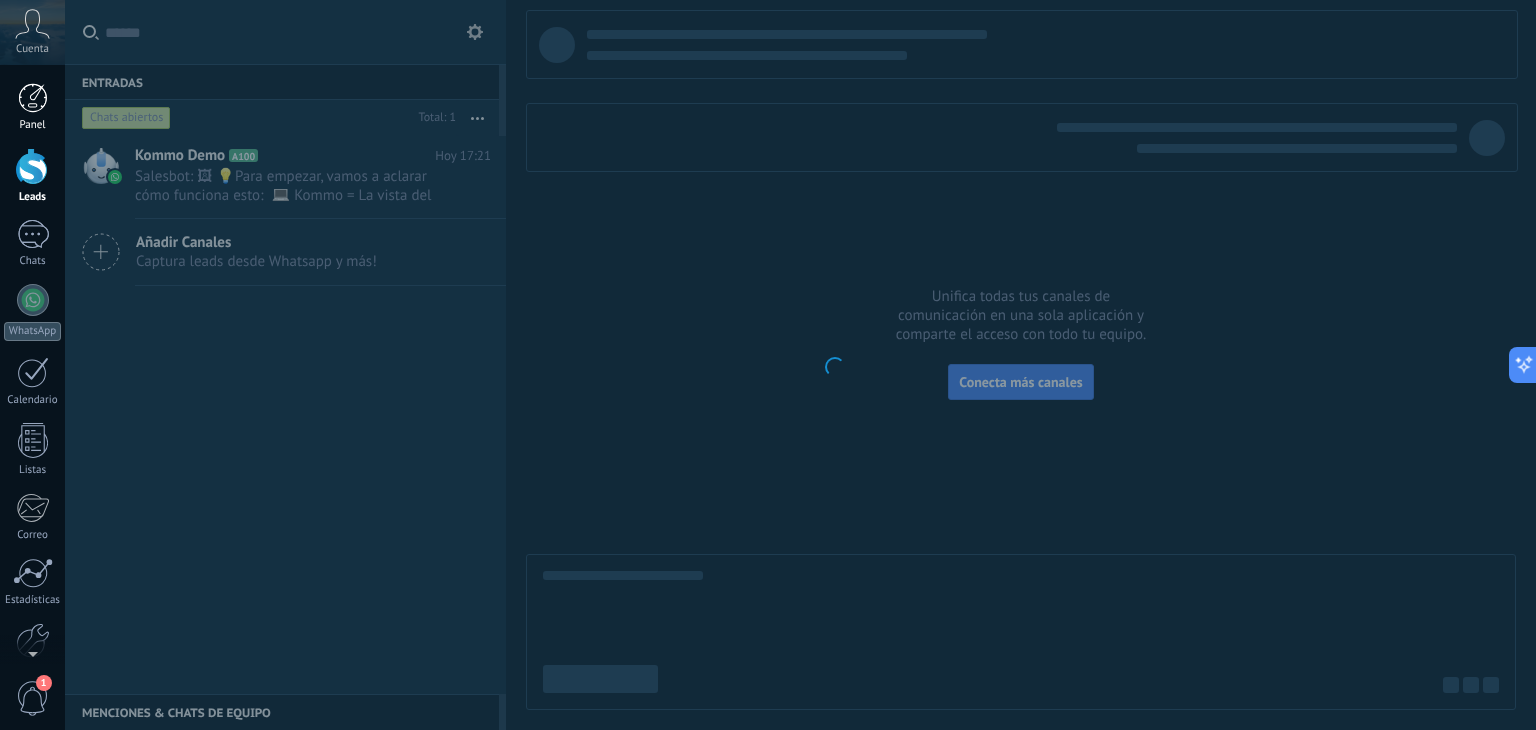 click at bounding box center [33, 98] 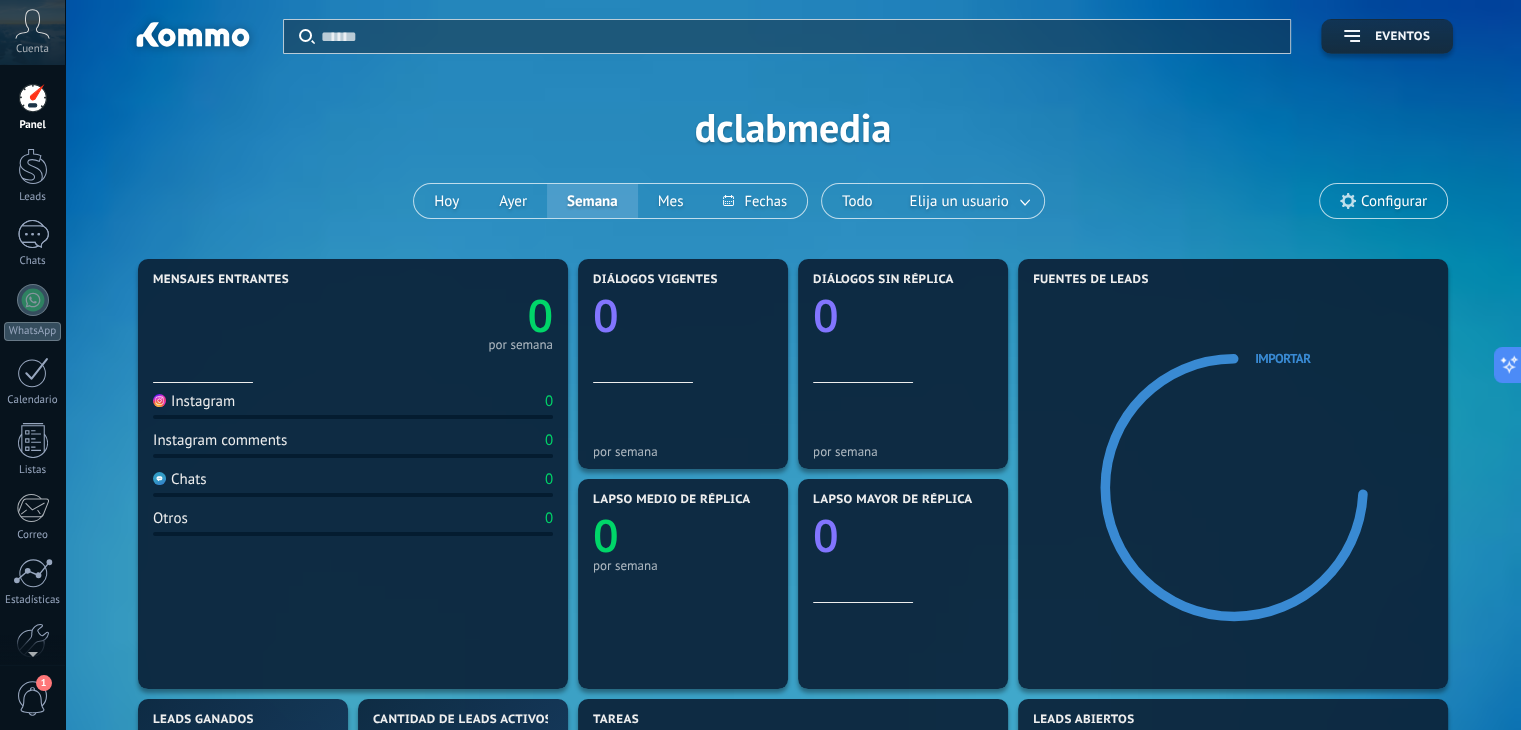 click on "Panel
Leads
1
Chats
WhatsApp
Clientes" at bounding box center [32, 425] 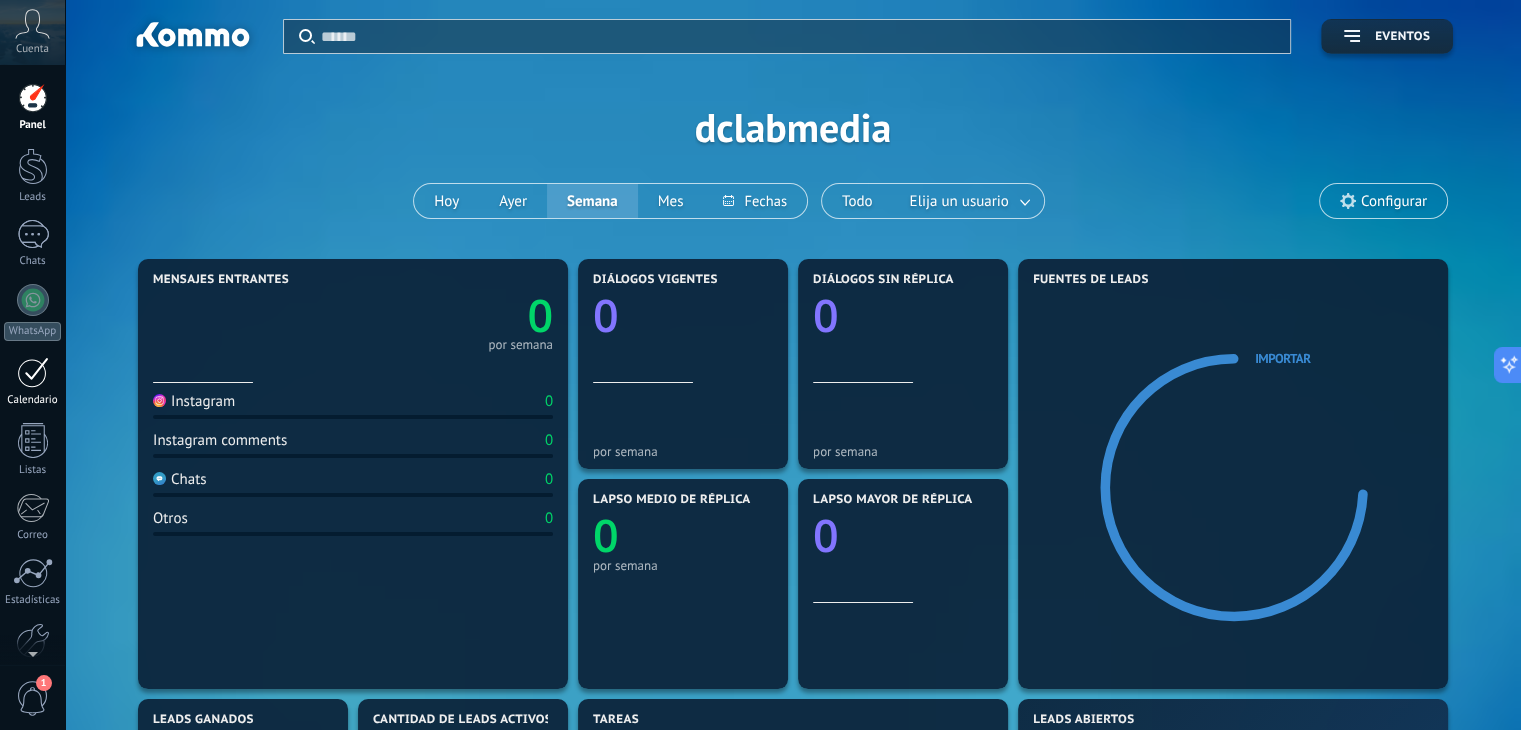 click on "Calendario" at bounding box center (33, 400) 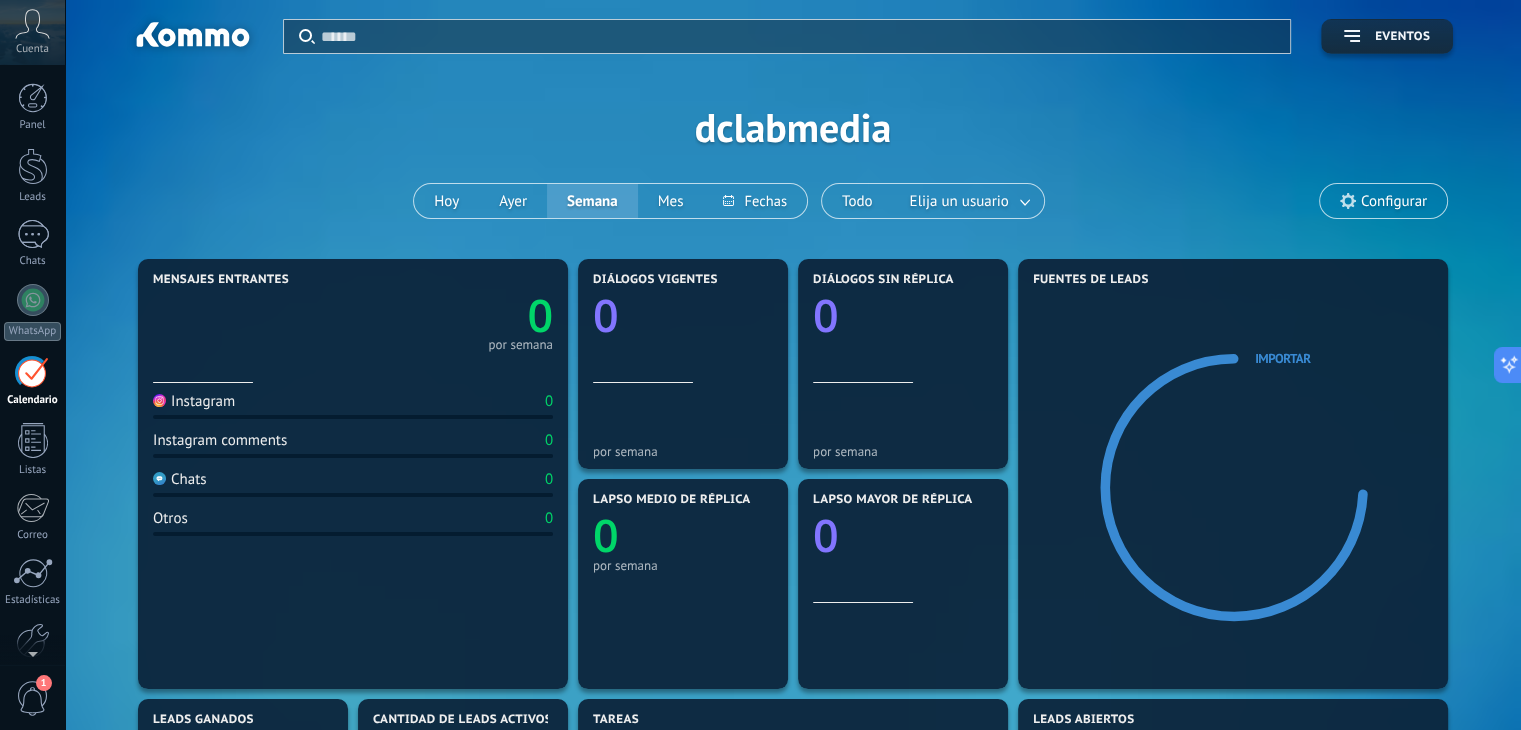 click on "Panel
Leads
1
Chats
WhatsApp
Clientes" at bounding box center [32, 425] 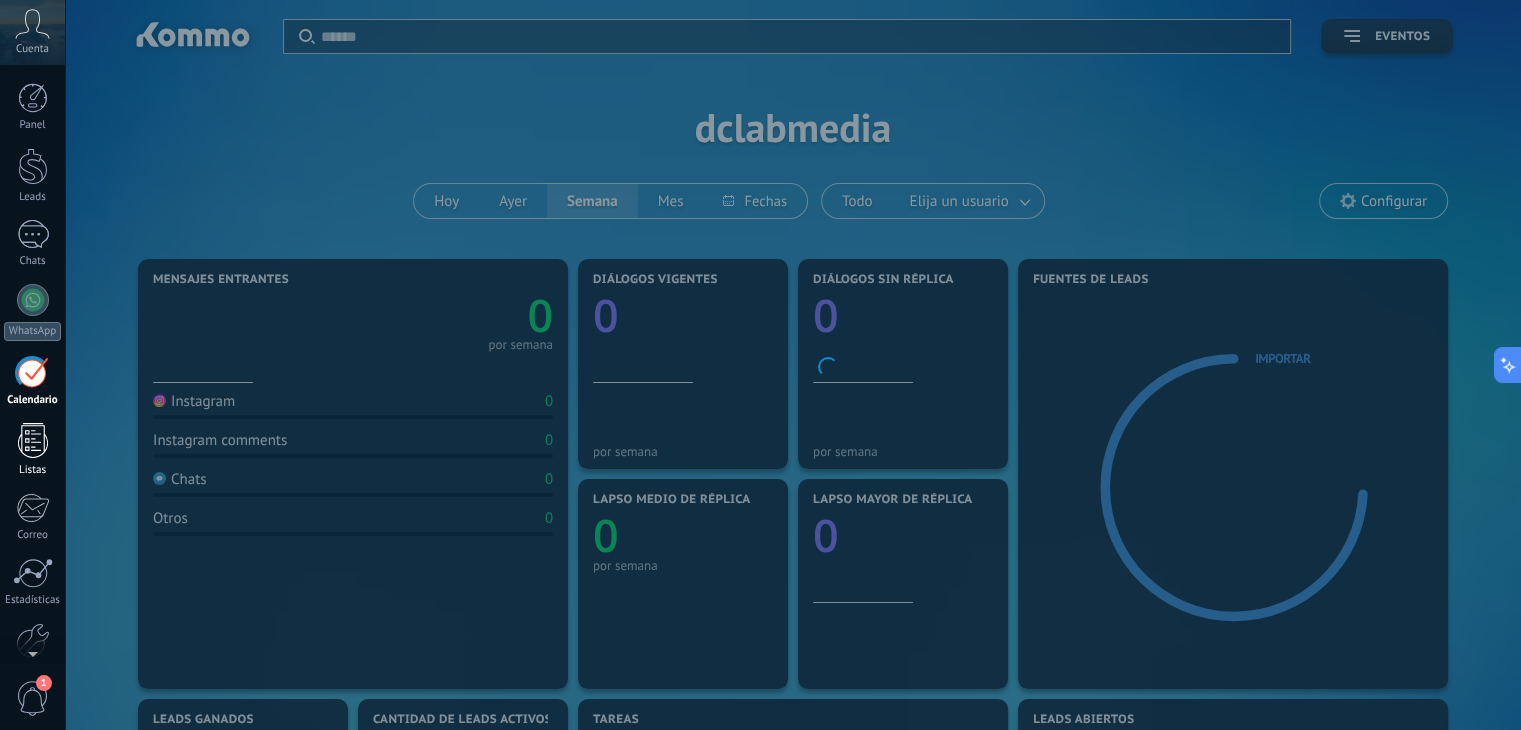 click at bounding box center [33, 440] 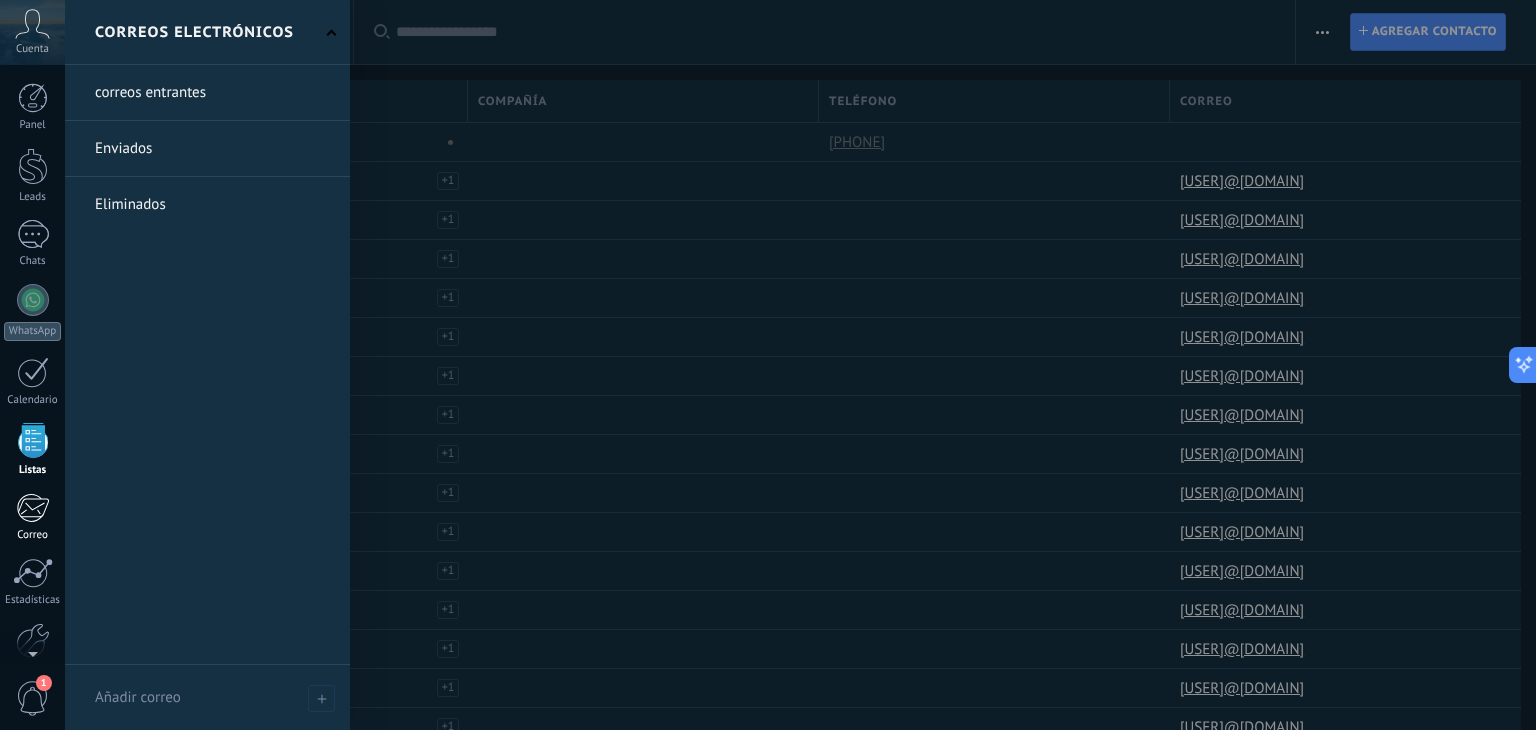 click on "Correo" at bounding box center [33, 535] 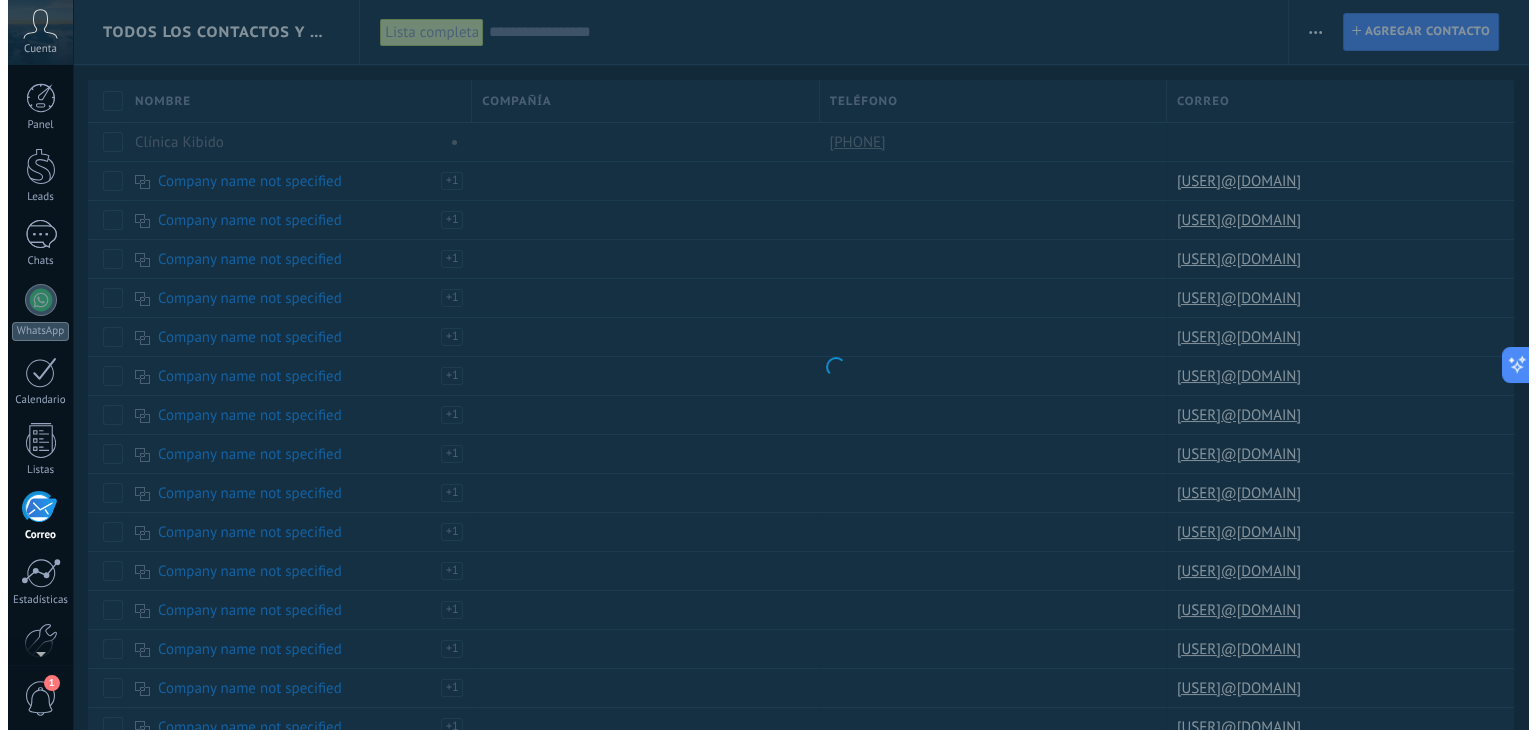 scroll, scrollTop: 101, scrollLeft: 0, axis: vertical 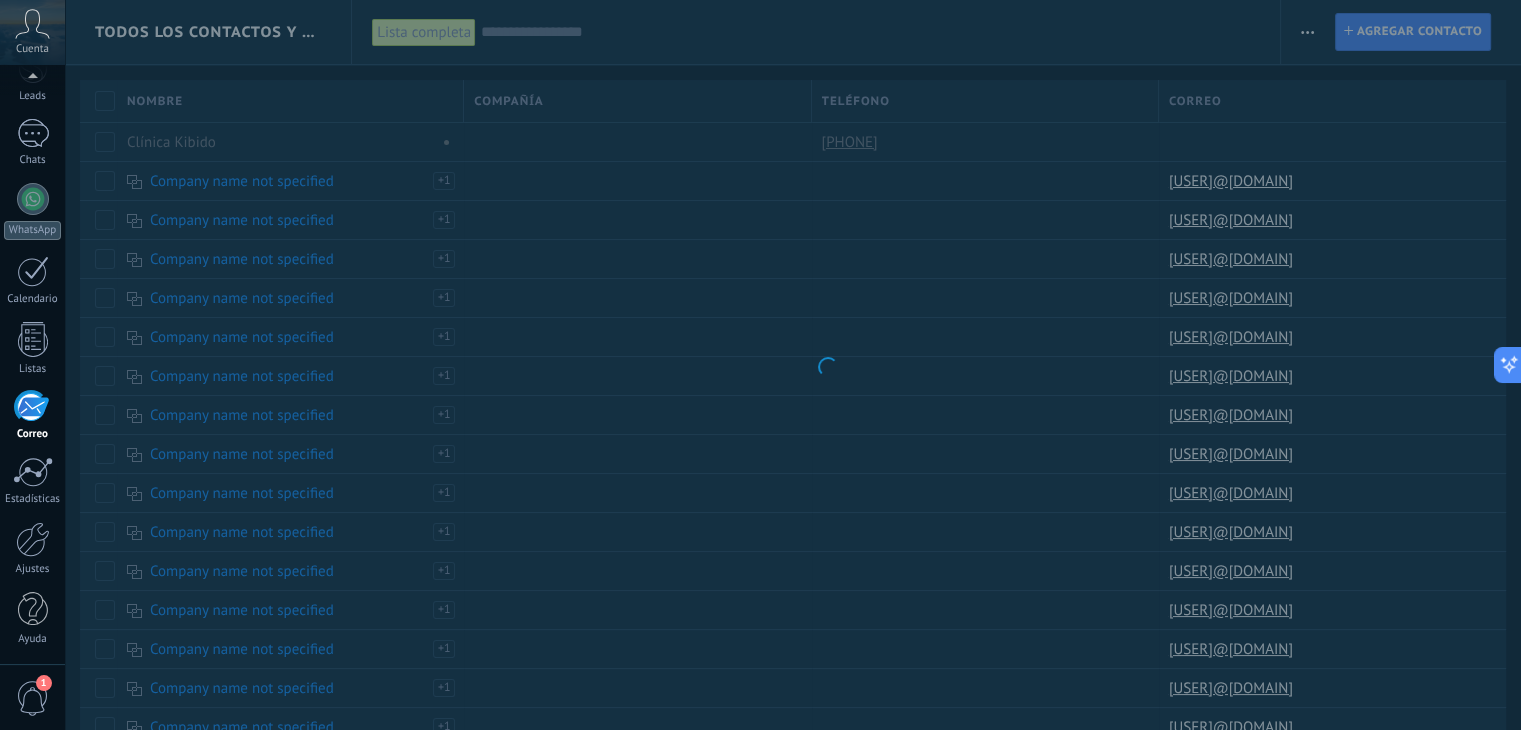 click on ".abccls-1,.abccls-2{fill-rule:evenodd}.abccls-2{fill:#fff} .abfcls-1{fill:none}.abfcls-2{fill:#fff} .abncls-1{isolation:isolate}.abncls-2{opacity:.06}.abncls-2,.abncls-3,.abncls-6{mix-blend-mode:multiply}.abncls-3{opacity:.15}.abncls-4,.abncls-8{fill:#fff}.abncls-5{fill:url(#abnlinear-gradient)}.abncls-6{opacity:.04}.abncls-7{fill:url(#abnlinear-gradient-2)}.abncls-8{fill-rule:evenodd} .abqst0{fill:#ffa200} .abwcls-1{fill:#252525} .cls-1{isolation:isolate} .acicls-1{fill:none} .aclcls-1{fill:#232323} .acnst0{display:none} .addcls-1,.addcls-2{fill:none;stroke-miterlimit:10}.addcls-1{stroke:#dfe0e5}.addcls-2{stroke:#a1a7ab} .adecls-1,.adecls-2{fill:none;stroke-miterlimit:10}.adecls-1{stroke:#dfe0e5}.adecls-2{stroke:#a1a7ab} .adqcls-1{fill:#8591a5;fill-rule:evenodd} .aeccls-1{fill:#5c9f37} .aeecls-1{fill:#f86161} .aejcls-1{fill:#8591a5;fill-rule:evenodd} .aekcls-1{fill-rule:evenodd} .aelcls-1{fill-rule:evenodd;fill:currentColor} .aemcls-1{fill-rule:evenodd;fill:currentColor} .aencls-2{fill:#f86161;opacity:.3}" at bounding box center (760, 365) 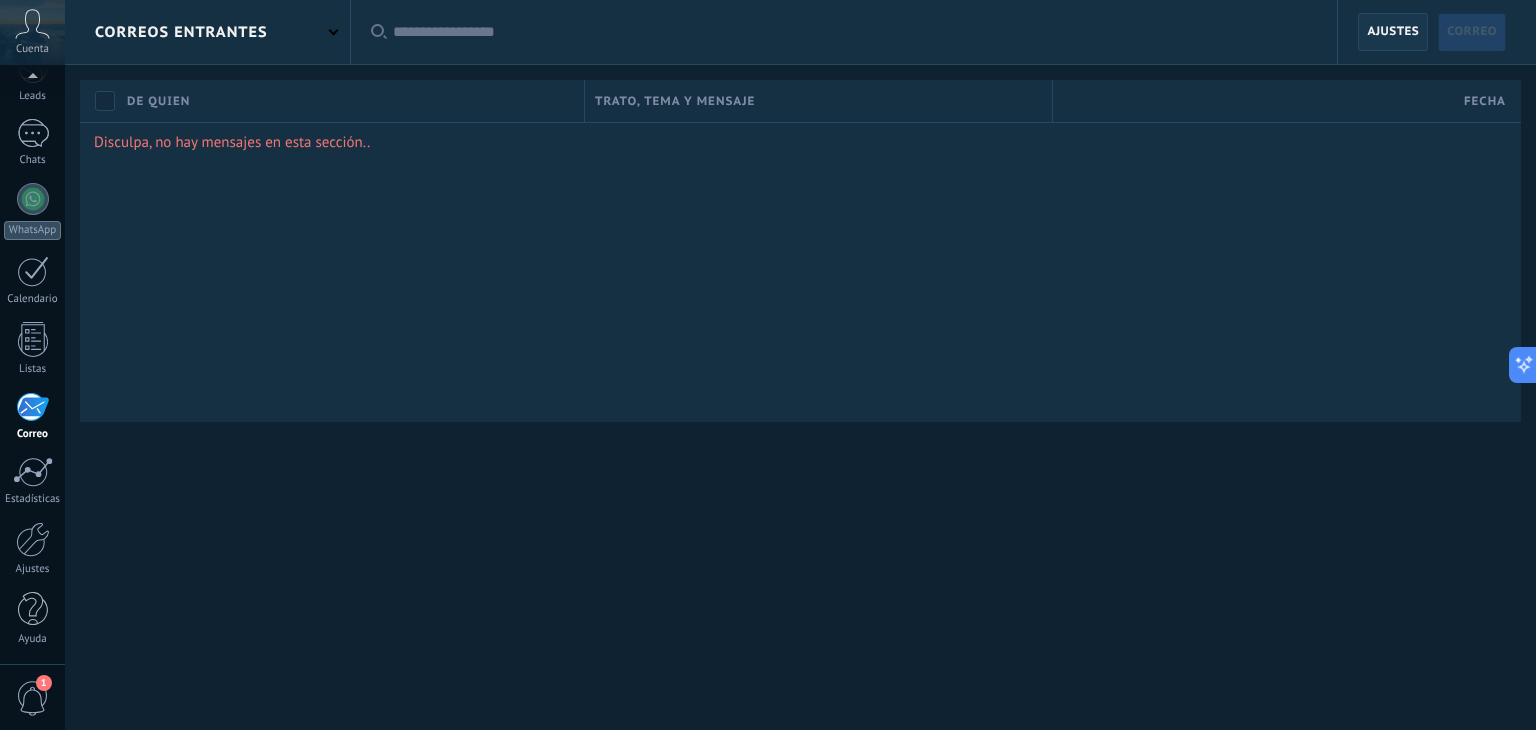 click on "Ajustes" at bounding box center [1393, 32] 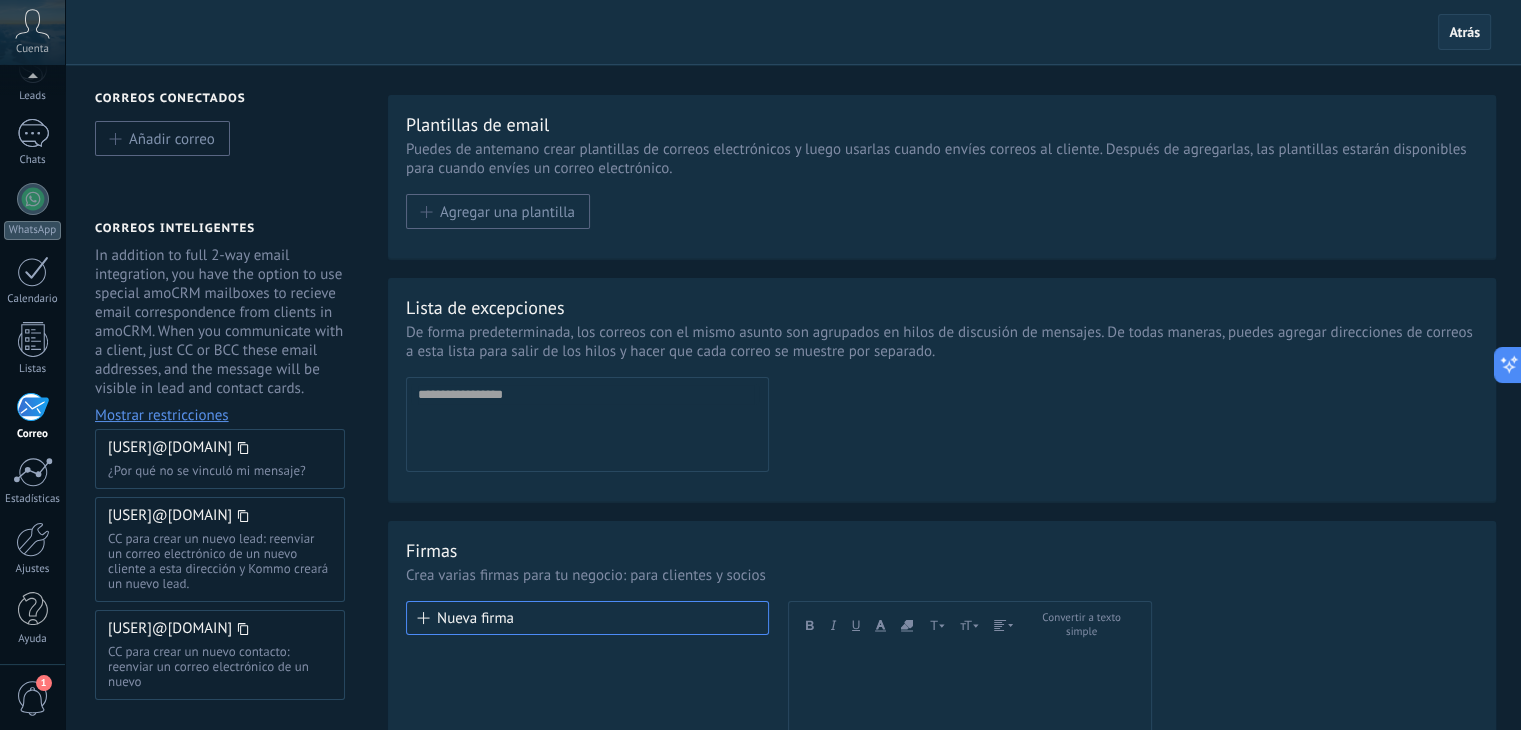 click on "Atrás" at bounding box center (1464, 32) 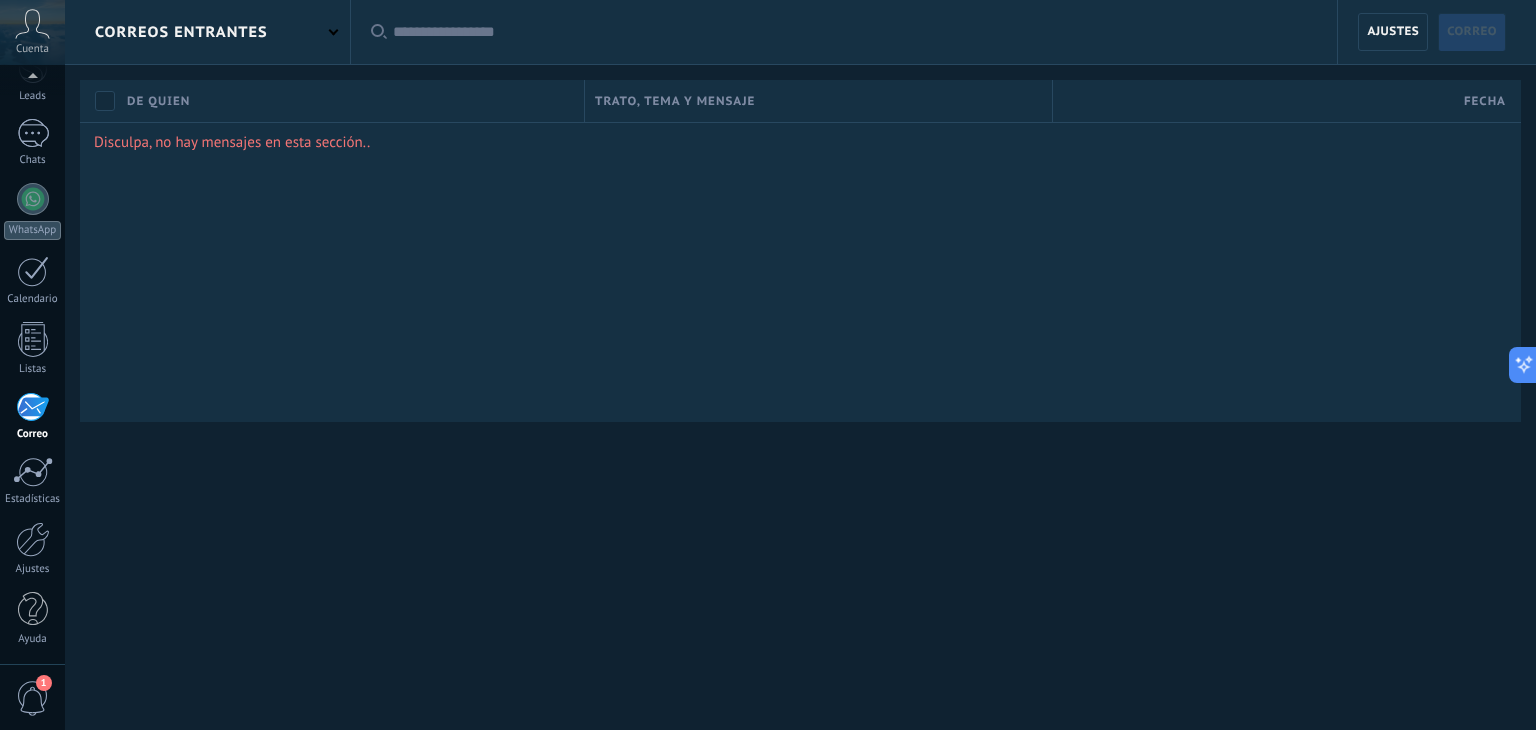 click on "Correo" at bounding box center [32, 416] 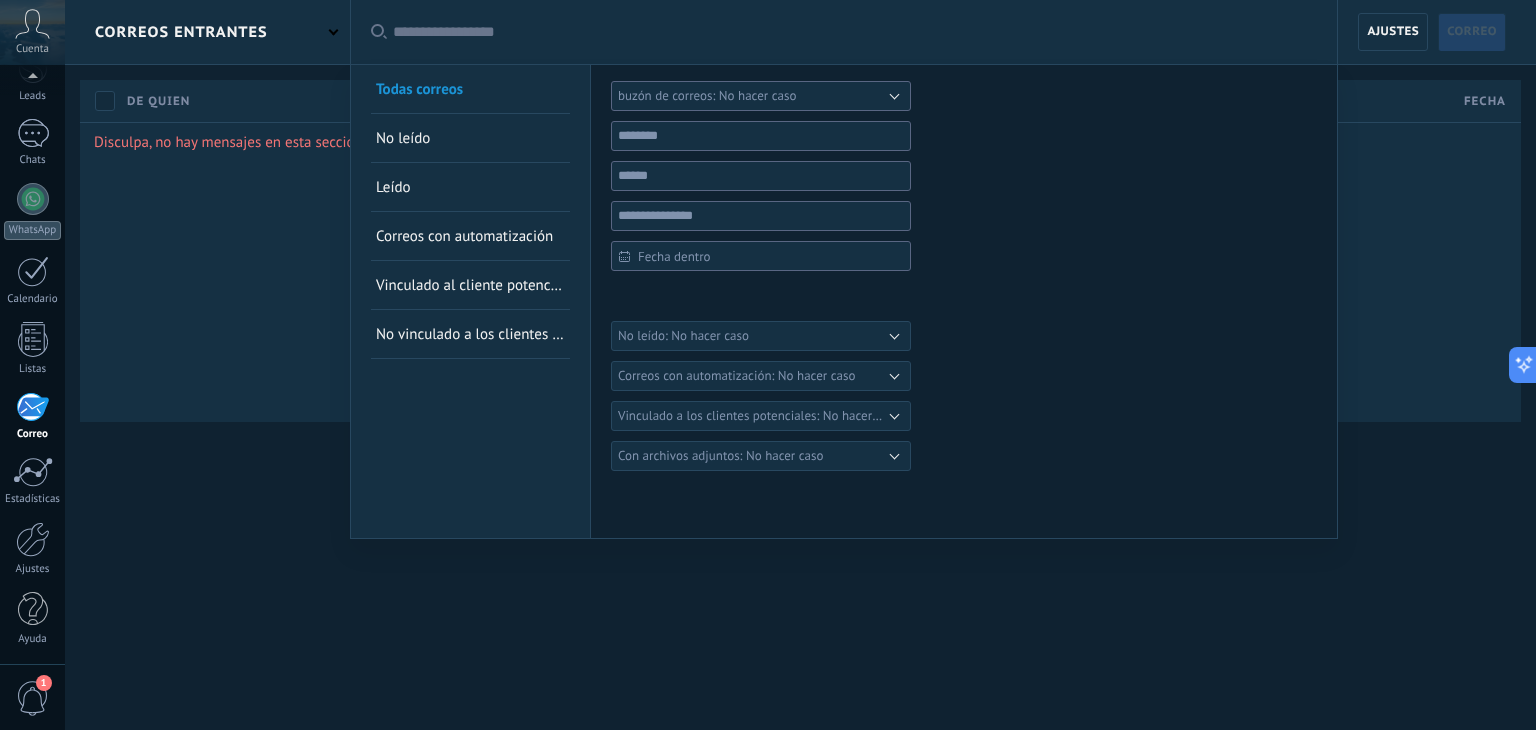 click on "No hacer caso" at bounding box center (761, 96) 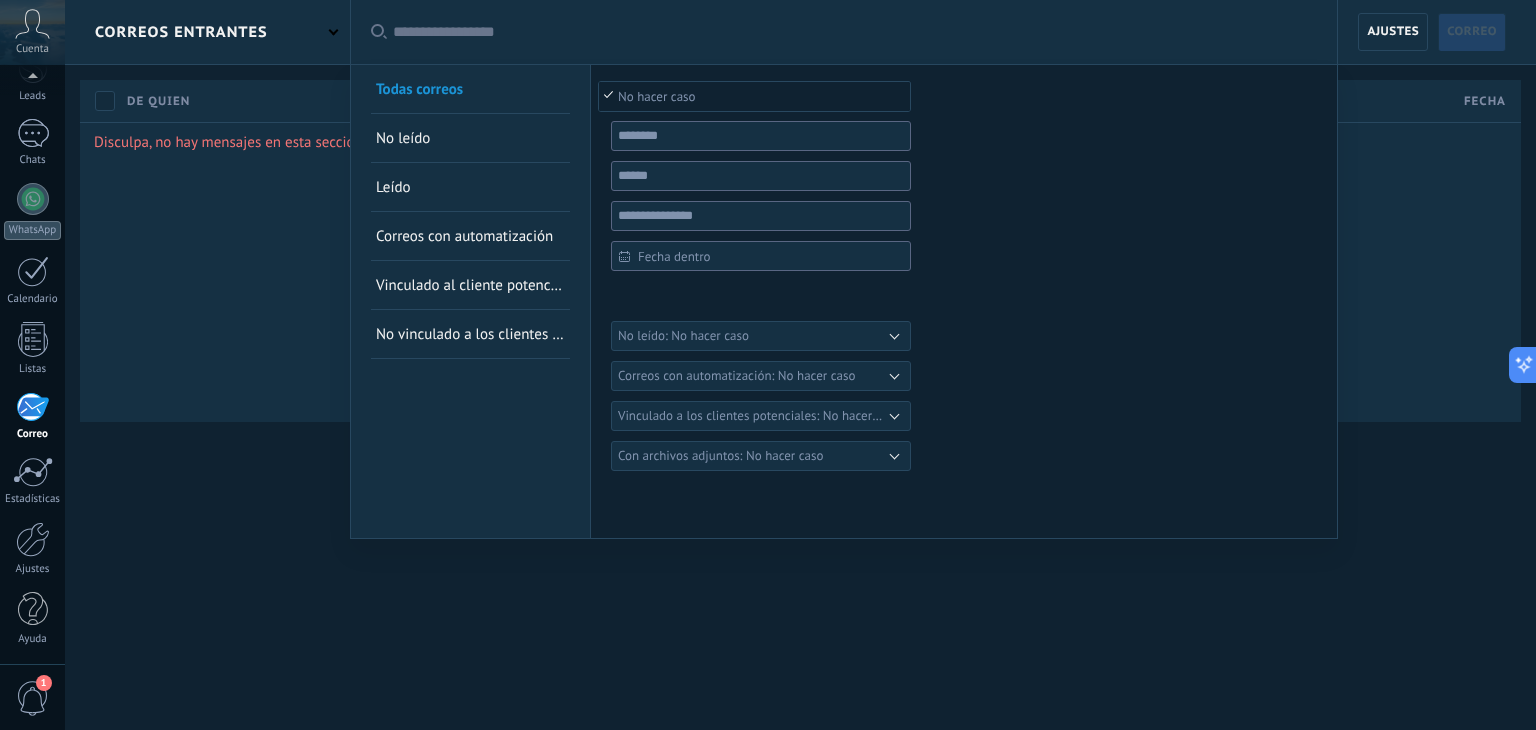 click on "No hacer caso" at bounding box center [751, 96] 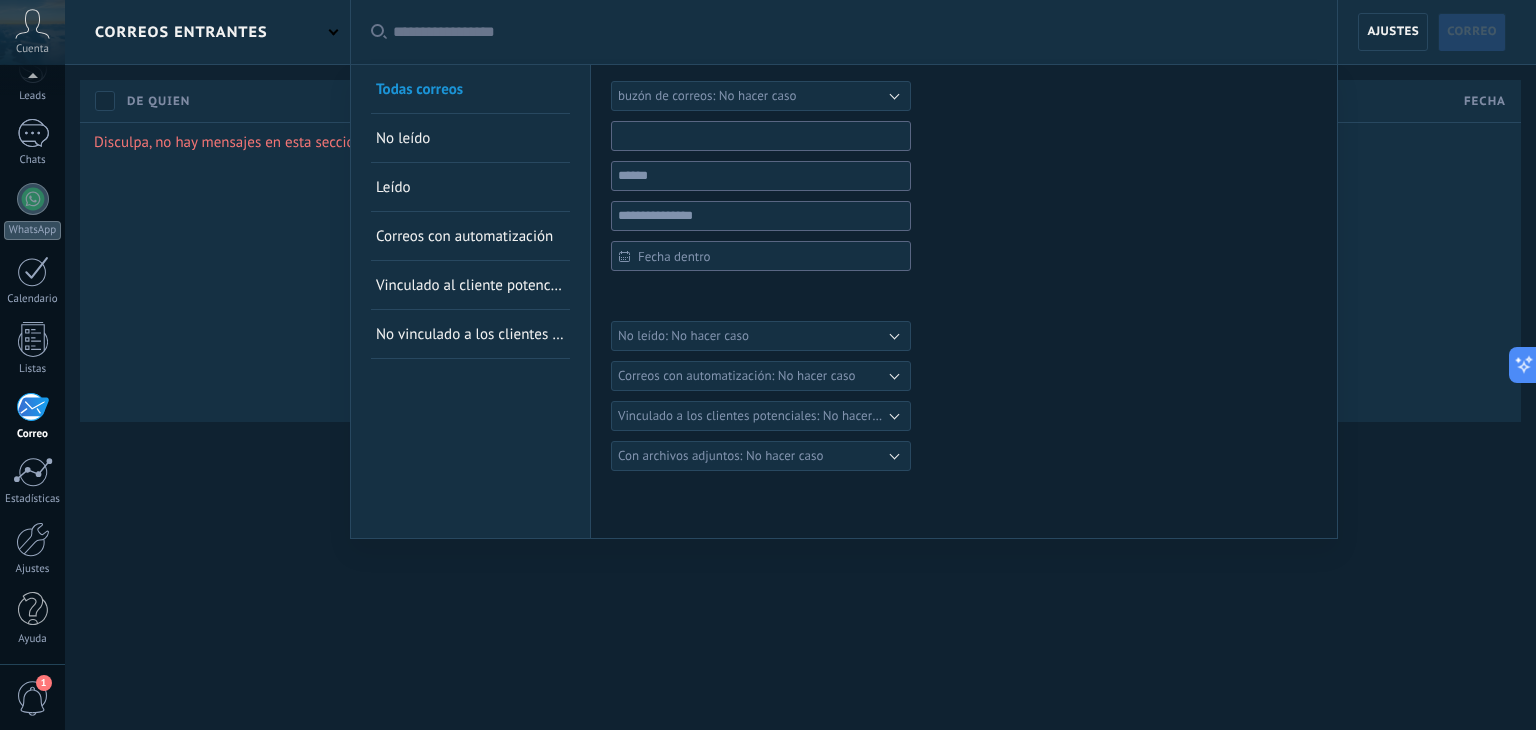 click on "No hacer caso No hacer caso Fecha dentro Fecha dentro Hoy Ayer Últimos ** 30 dias Esta semana La última semana Este mes El mes pasado Este trimestre Este año Cualificado Nueva consulta Especialista asignado Cita confirmada Tratamiento indicado Cita completada – ganado Cita cancelada – perdido No hacer caso Si No No hacer caso No hacer caso Si No No hacer caso No hacer caso Si No No hacer caso No hacer caso Si No No hacer caso" at bounding box center [761, 276] 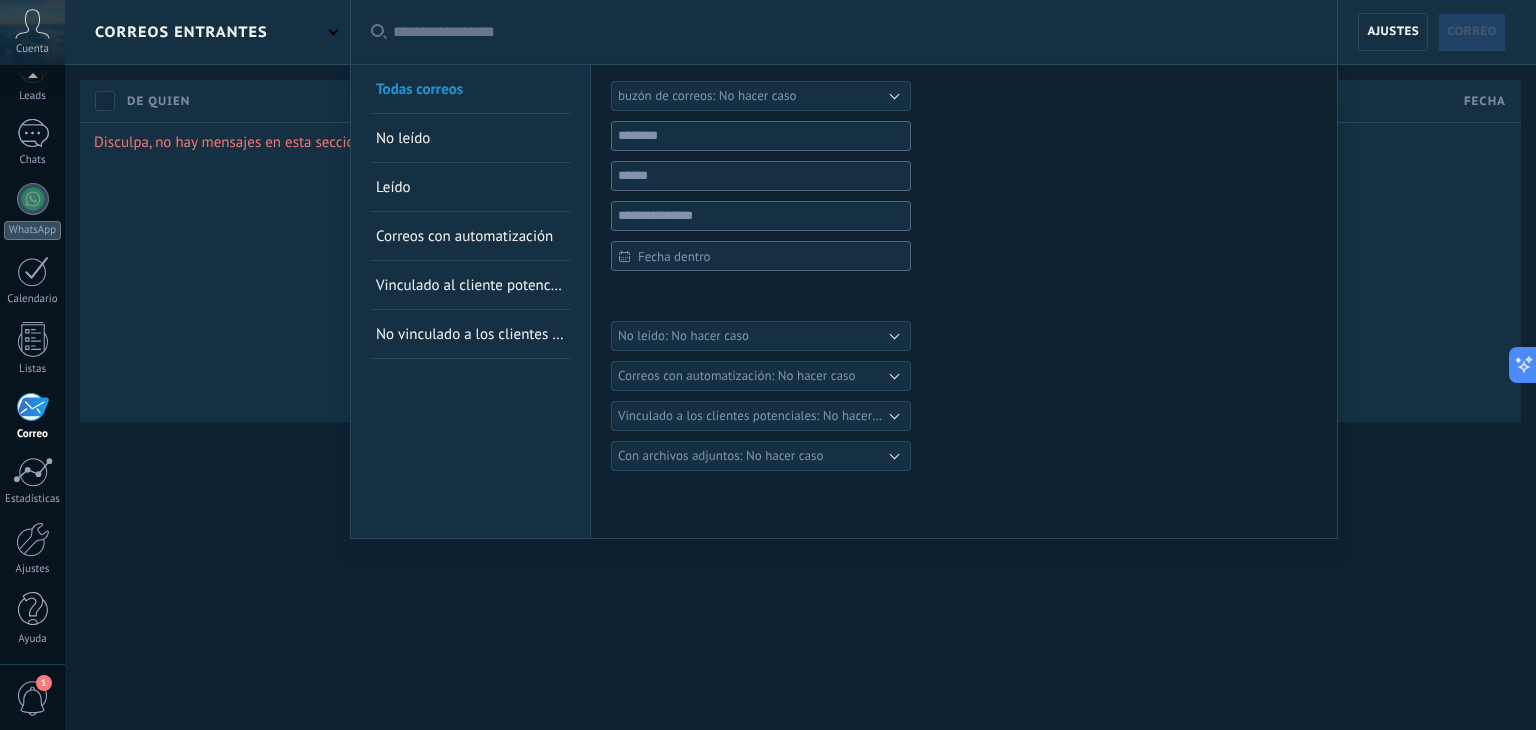 click at bounding box center [855, 32] 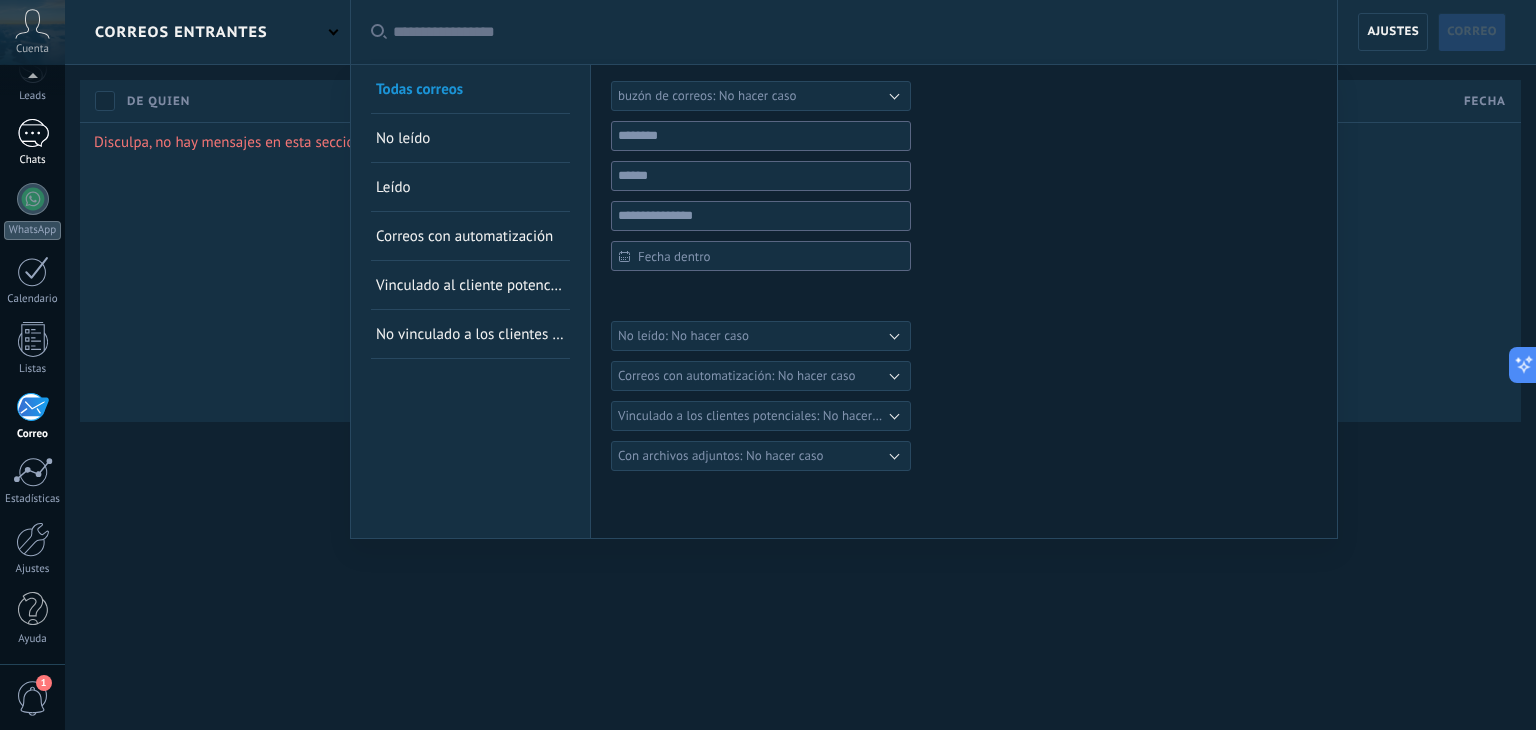click on "1" at bounding box center [33, 133] 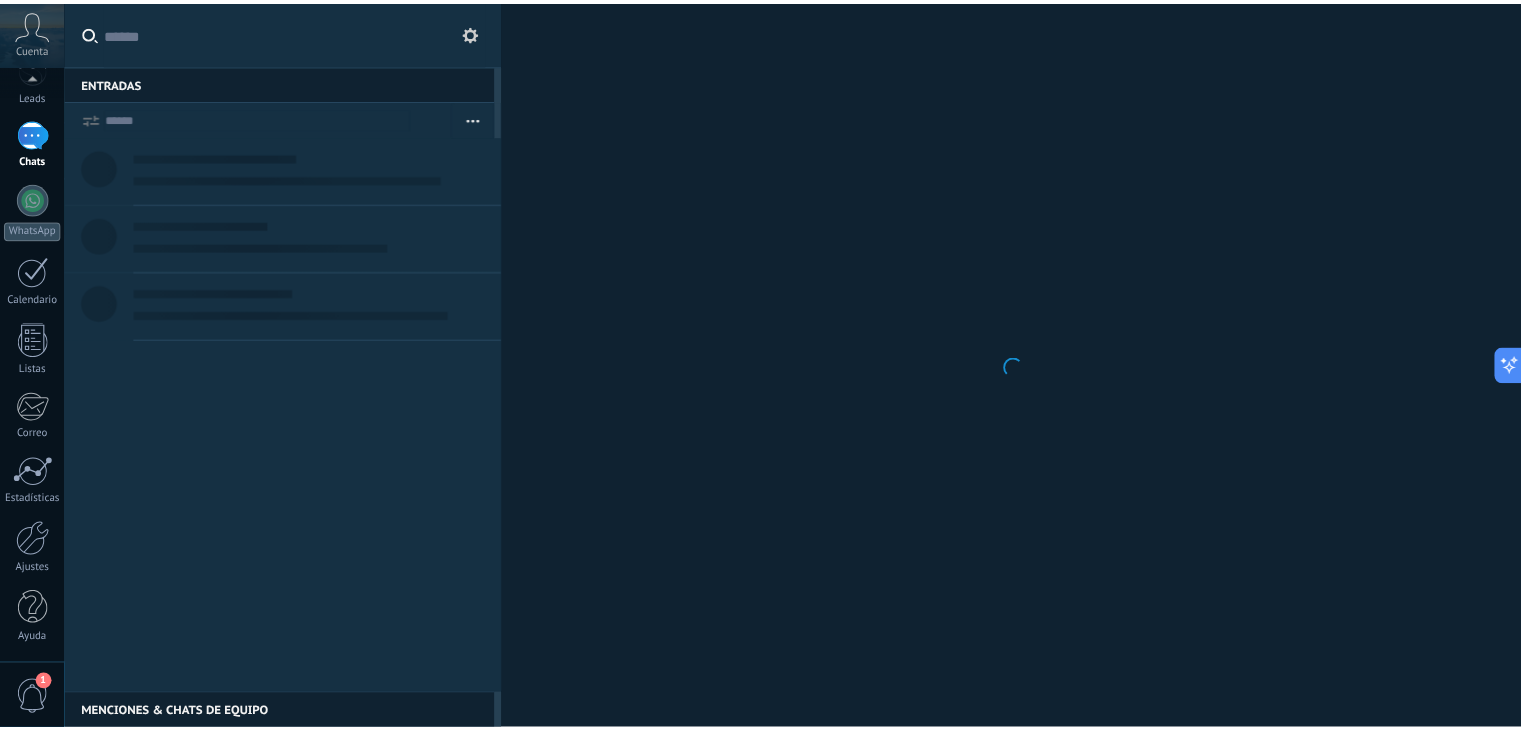 scroll, scrollTop: 0, scrollLeft: 0, axis: both 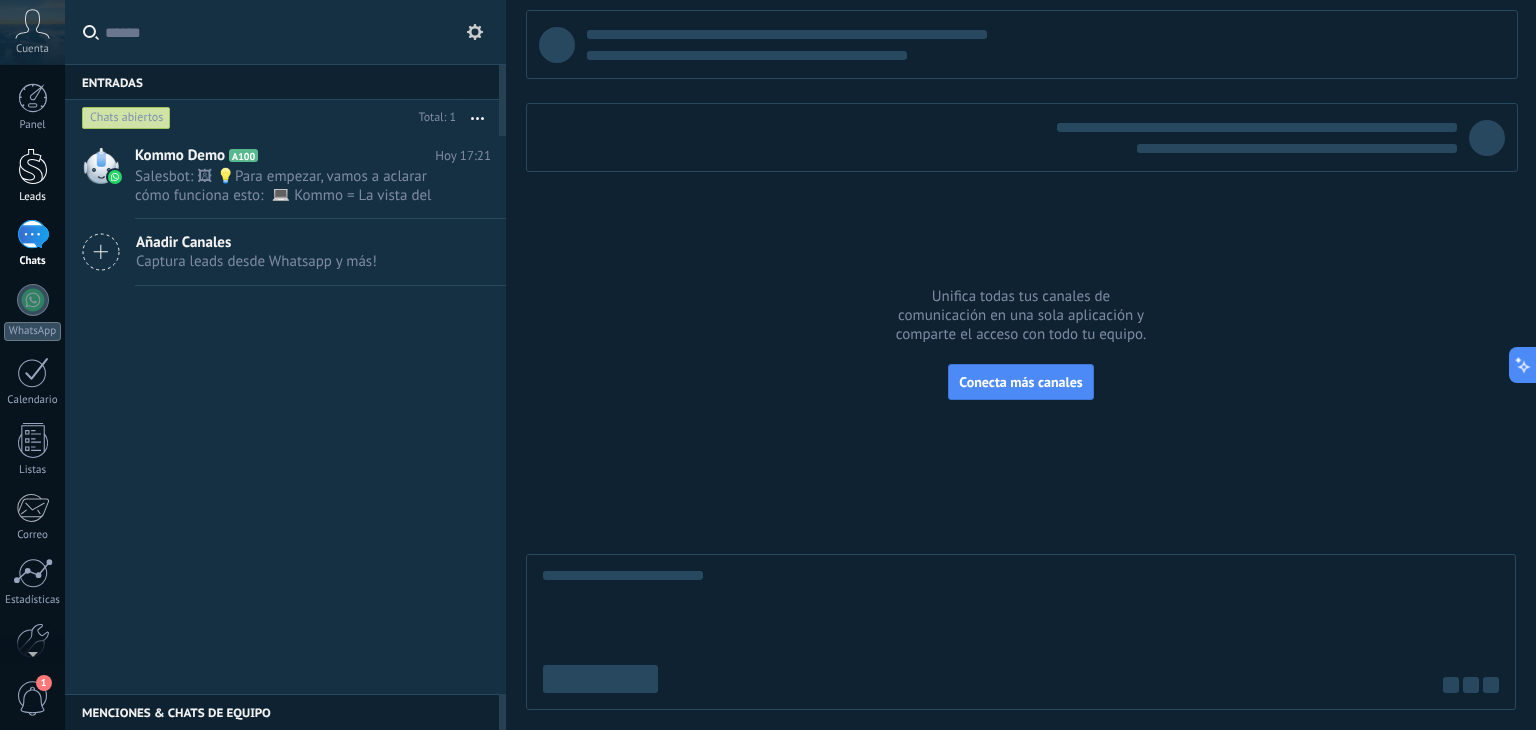 click at bounding box center (33, 166) 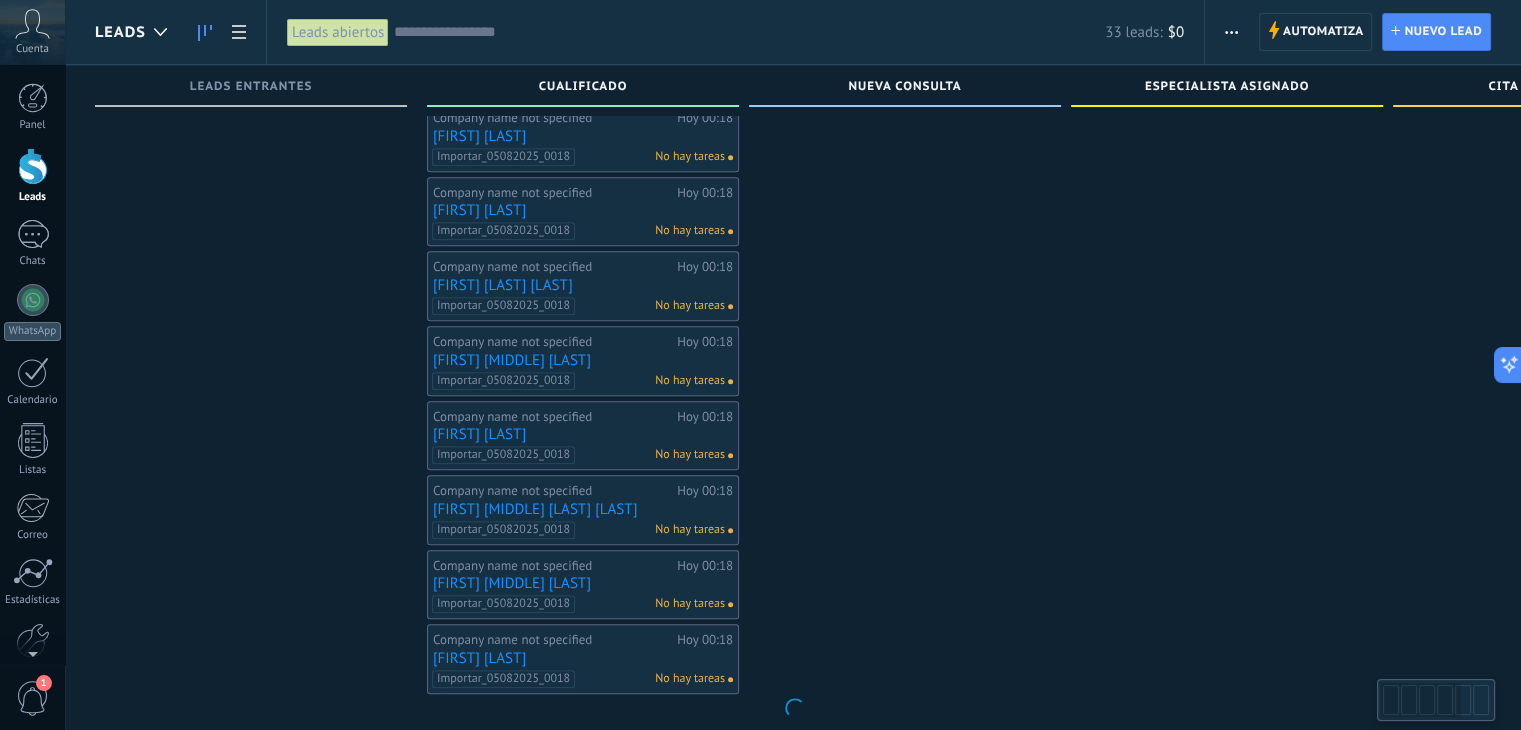scroll, scrollTop: 986, scrollLeft: 0, axis: vertical 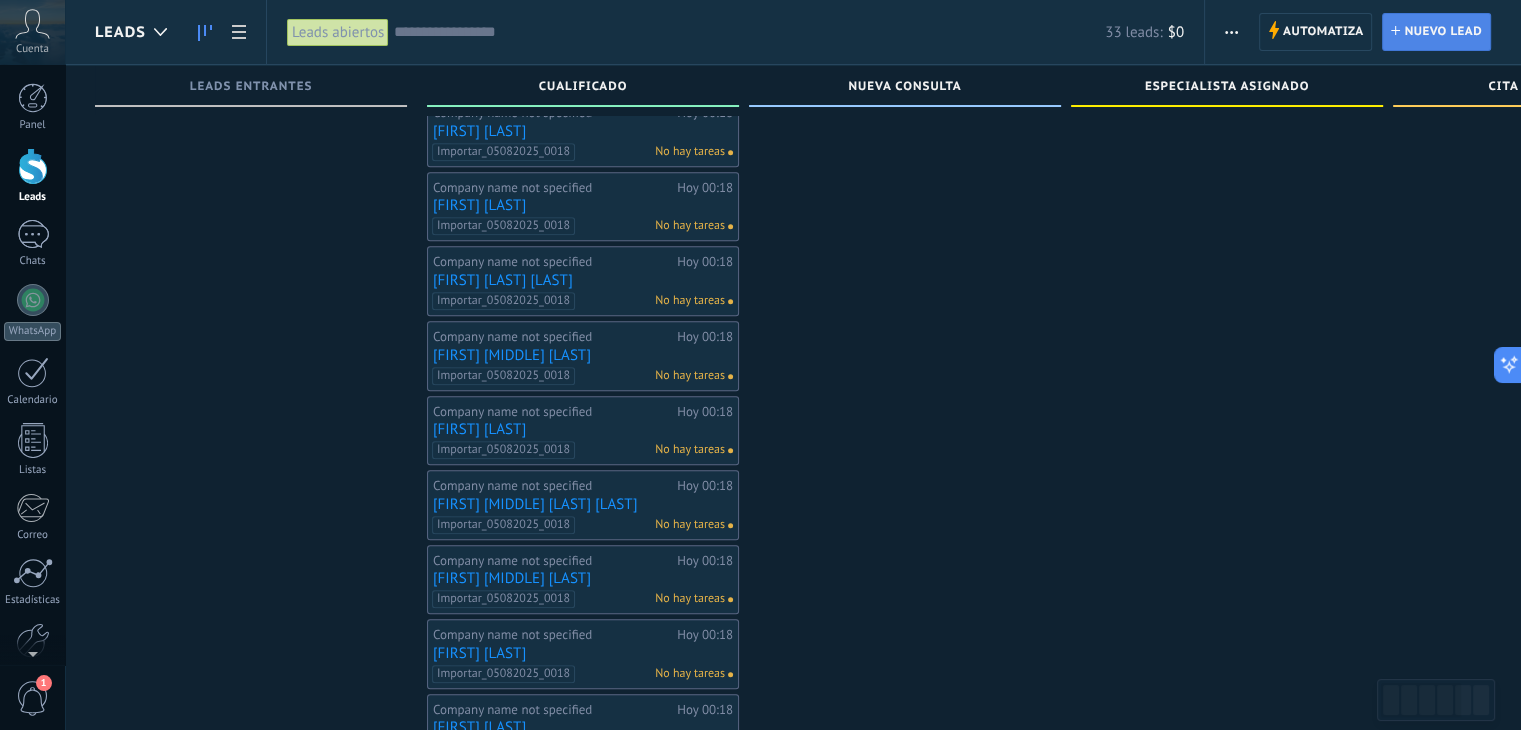 click on "Nuevo lead" at bounding box center [1443, 32] 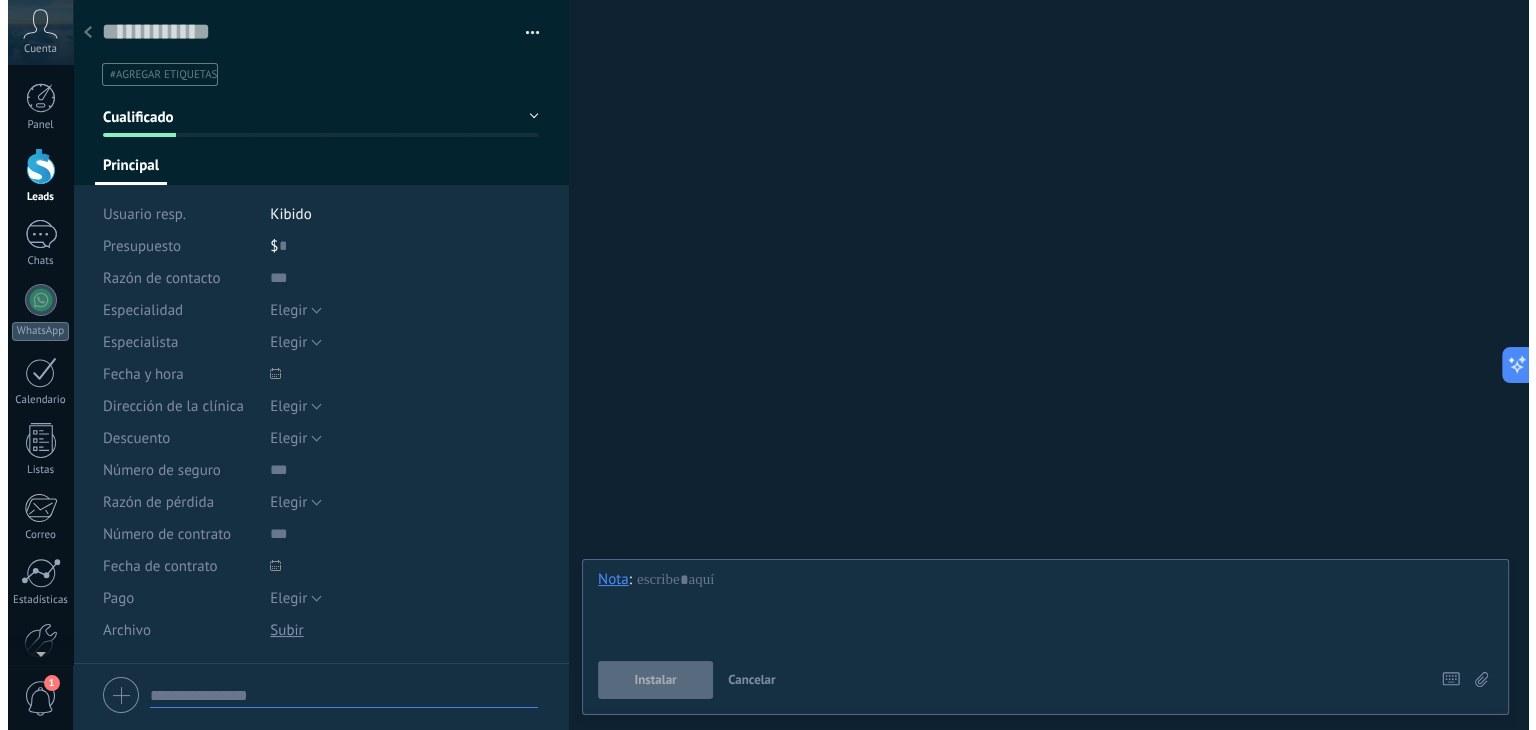 scroll, scrollTop: 0, scrollLeft: 0, axis: both 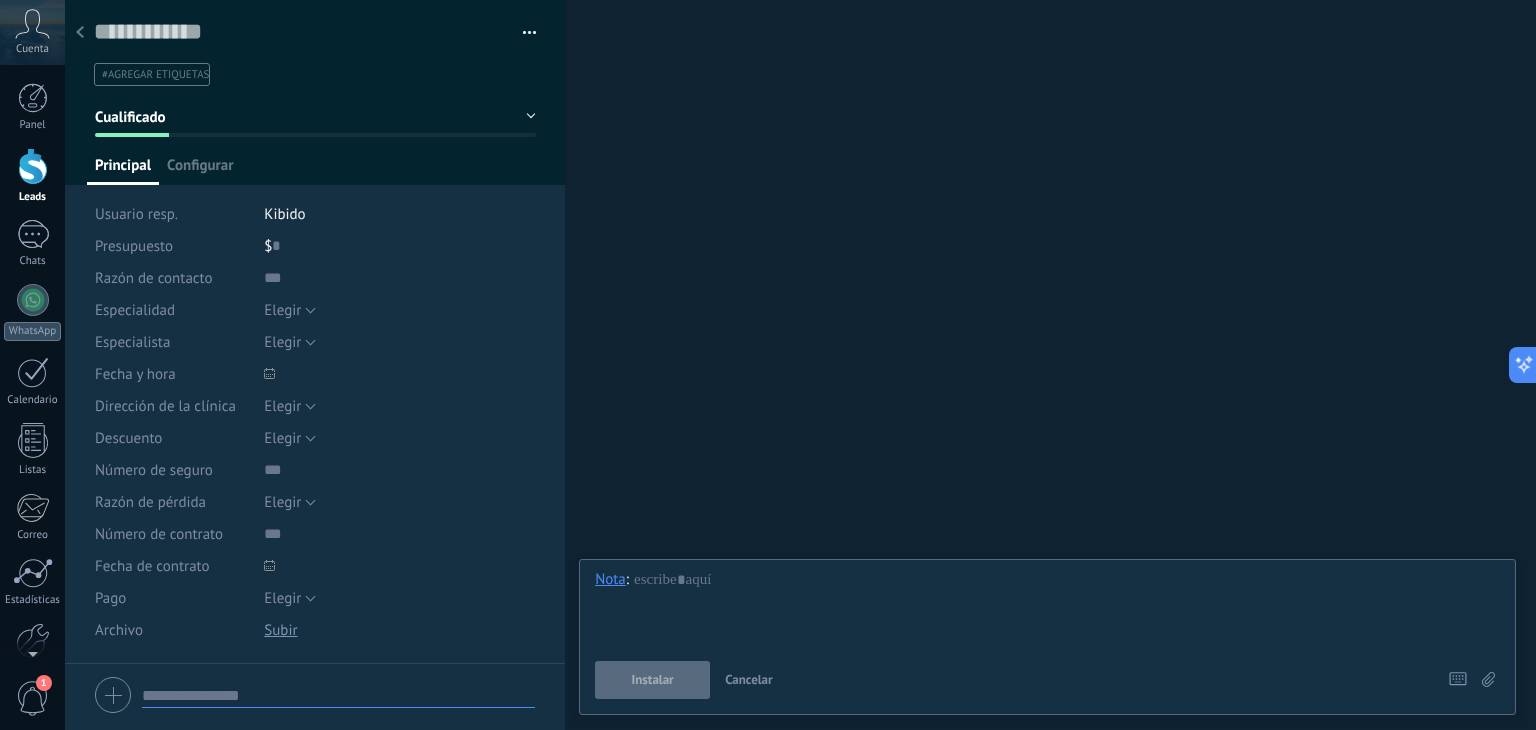 click on "Kibido" at bounding box center (284, 214) 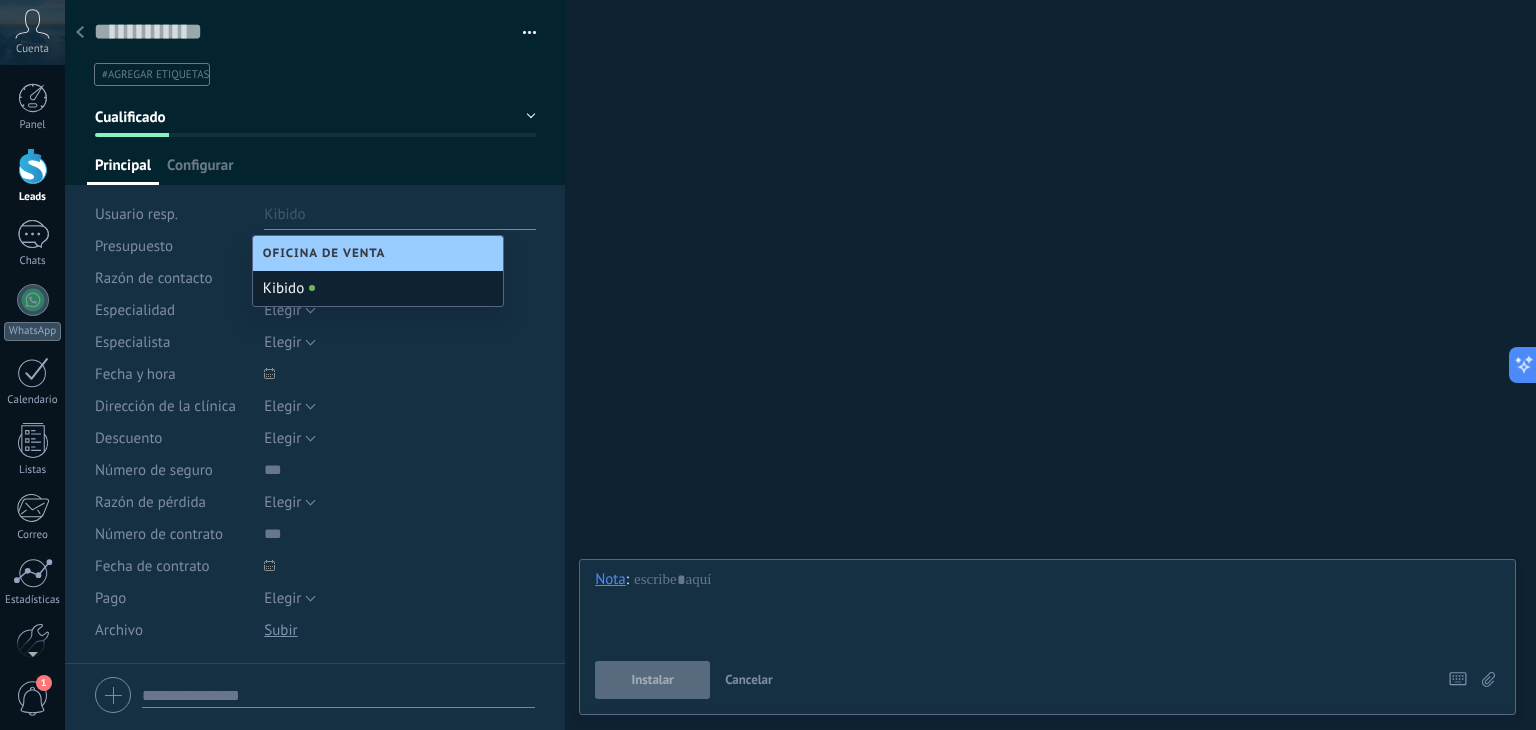 click on "Kibido" at bounding box center (378, 288) 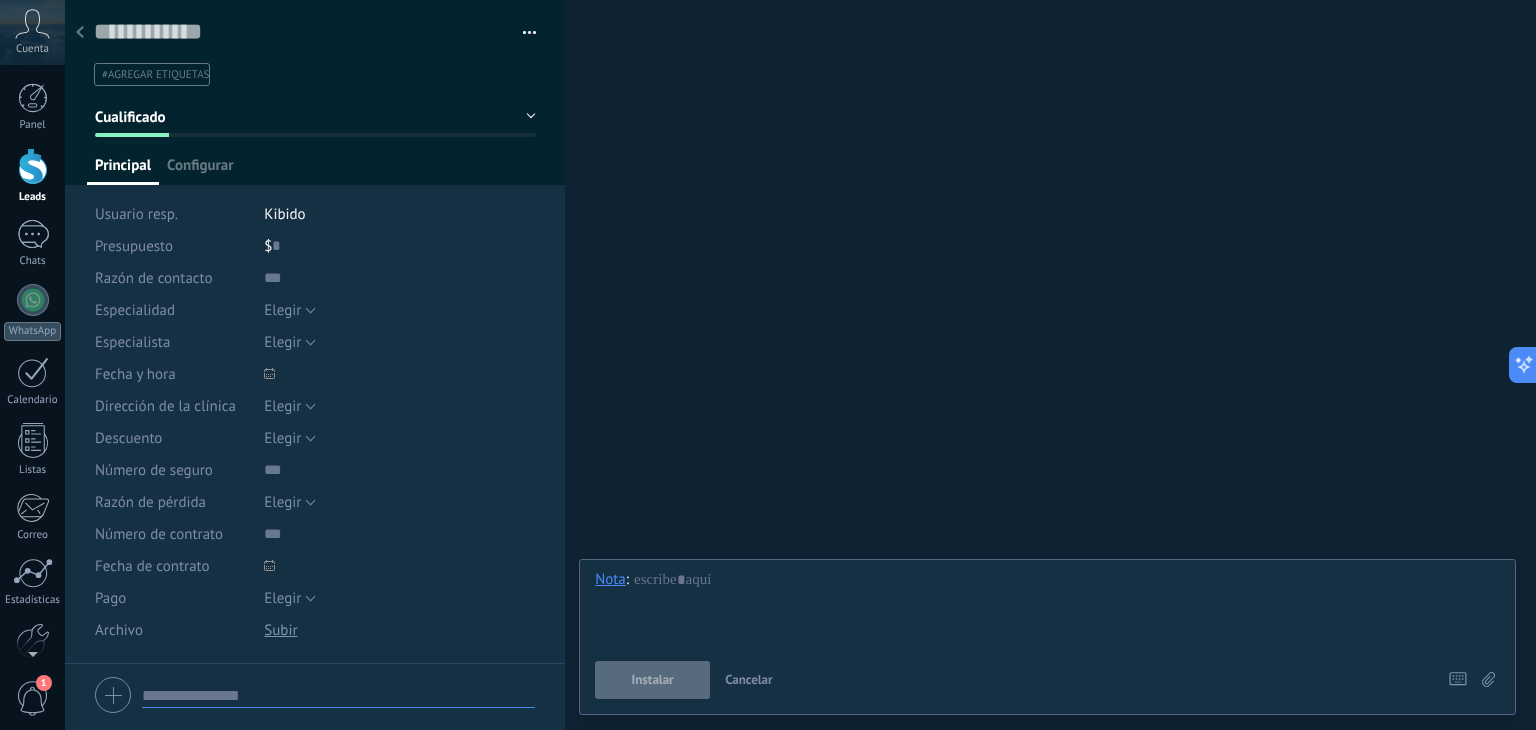 click on "$
0" at bounding box center (400, 246) 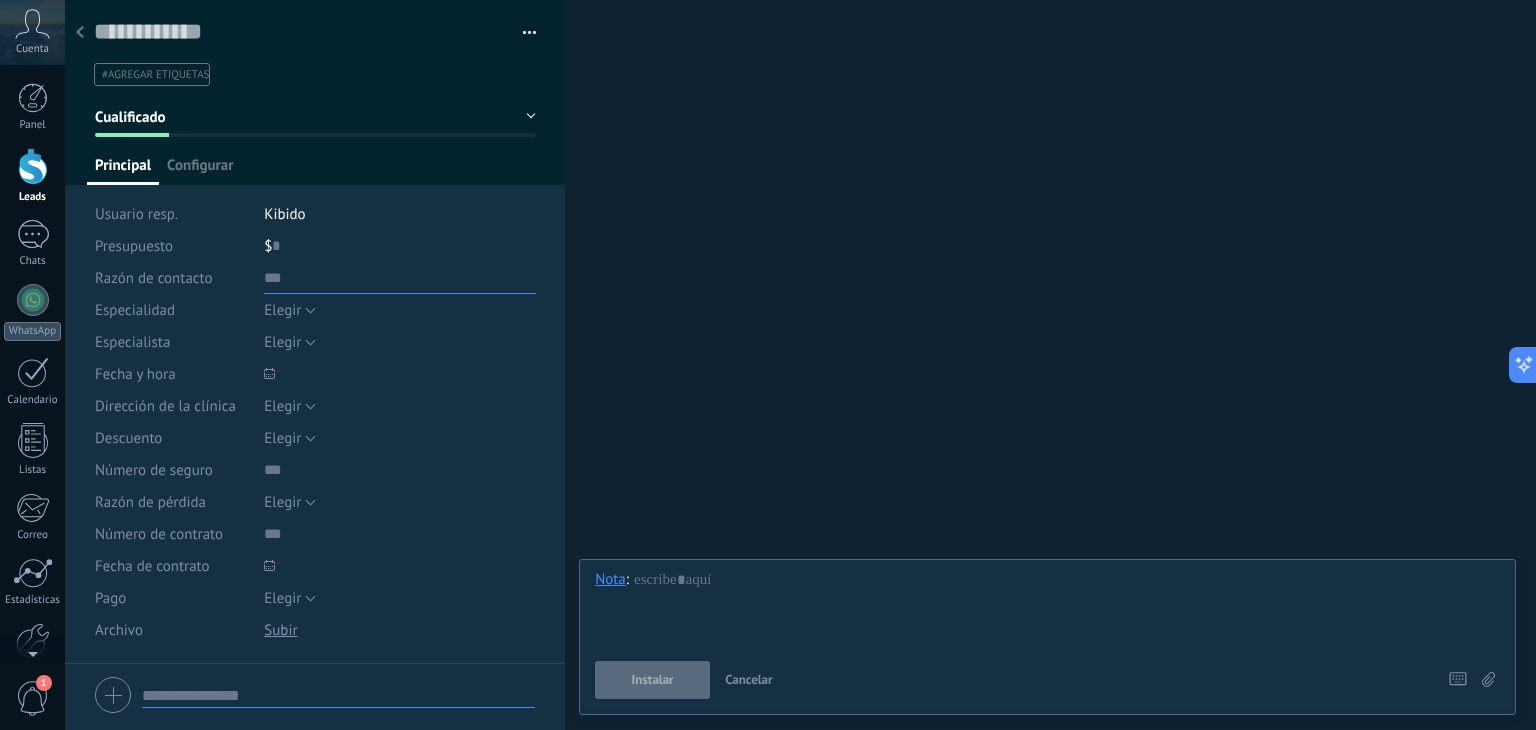 click at bounding box center (400, 278) 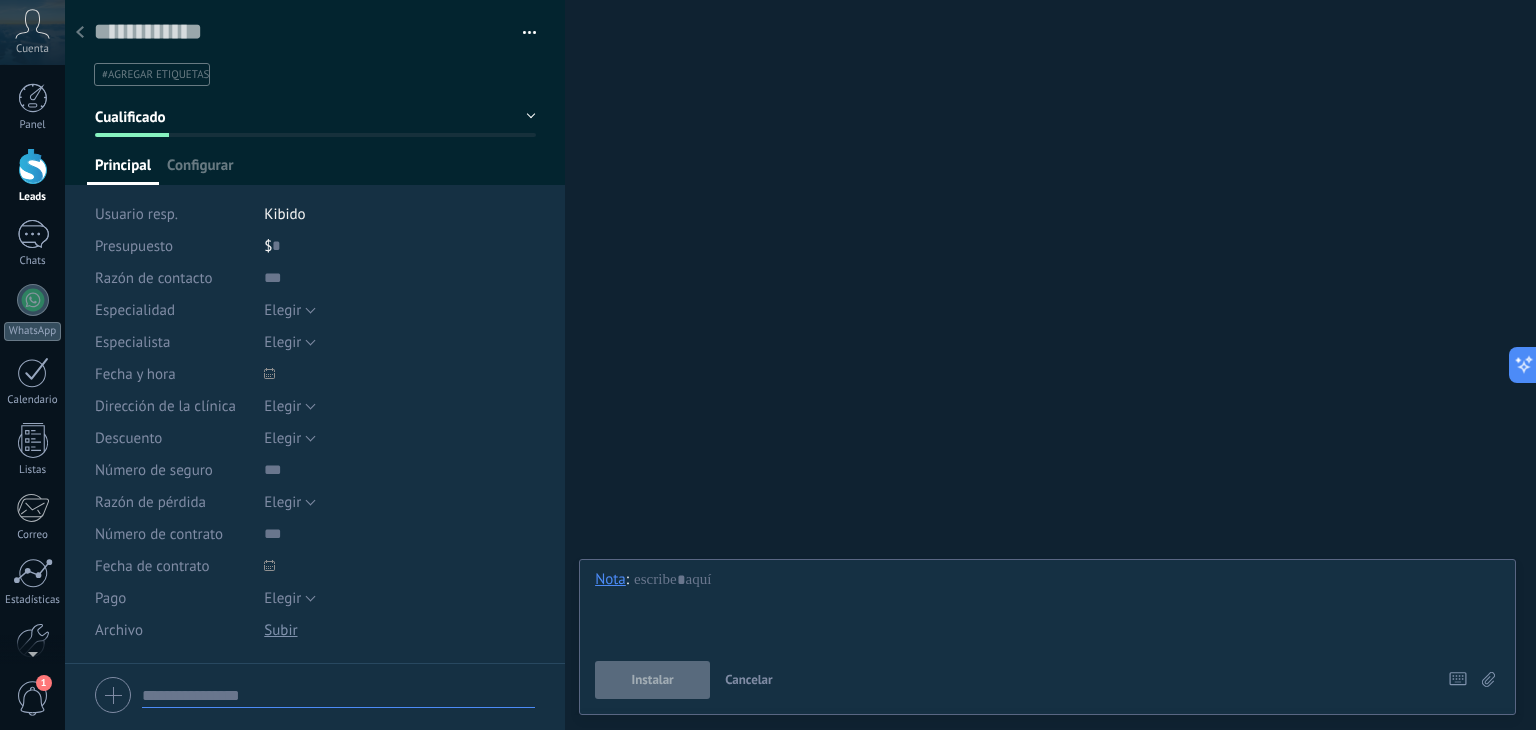 click on "$
0" at bounding box center [400, 246] 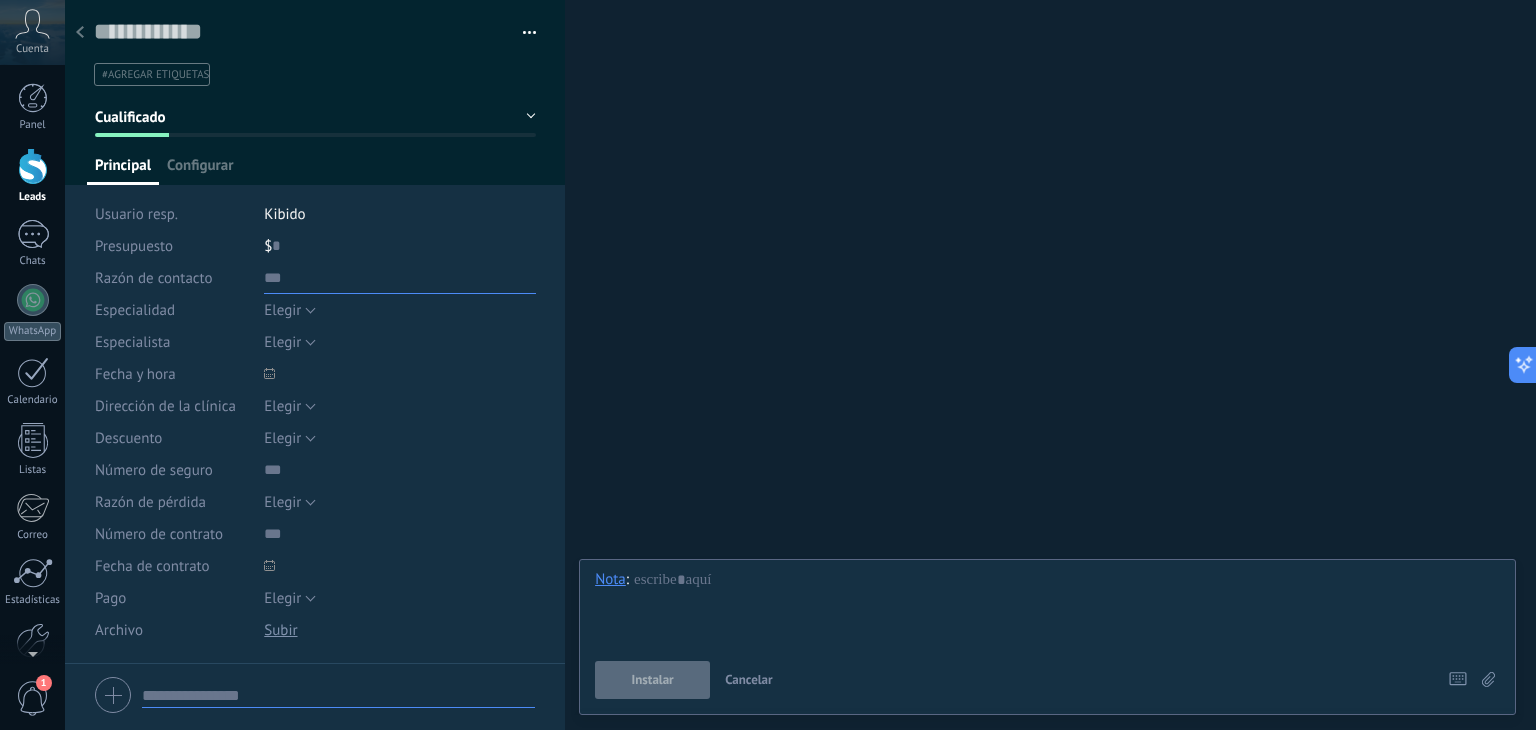 click at bounding box center [400, 278] 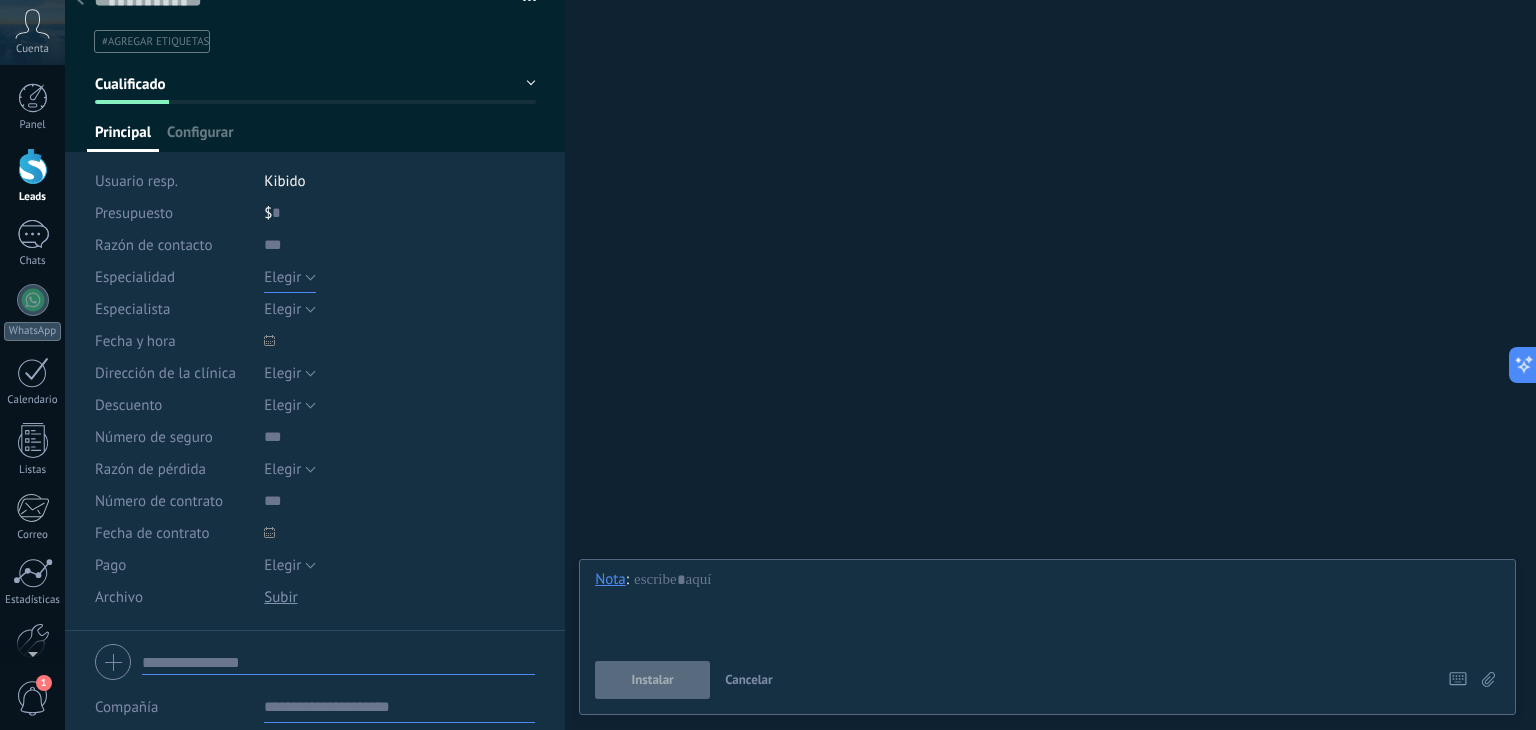 click on "Elegir" at bounding box center [282, 277] 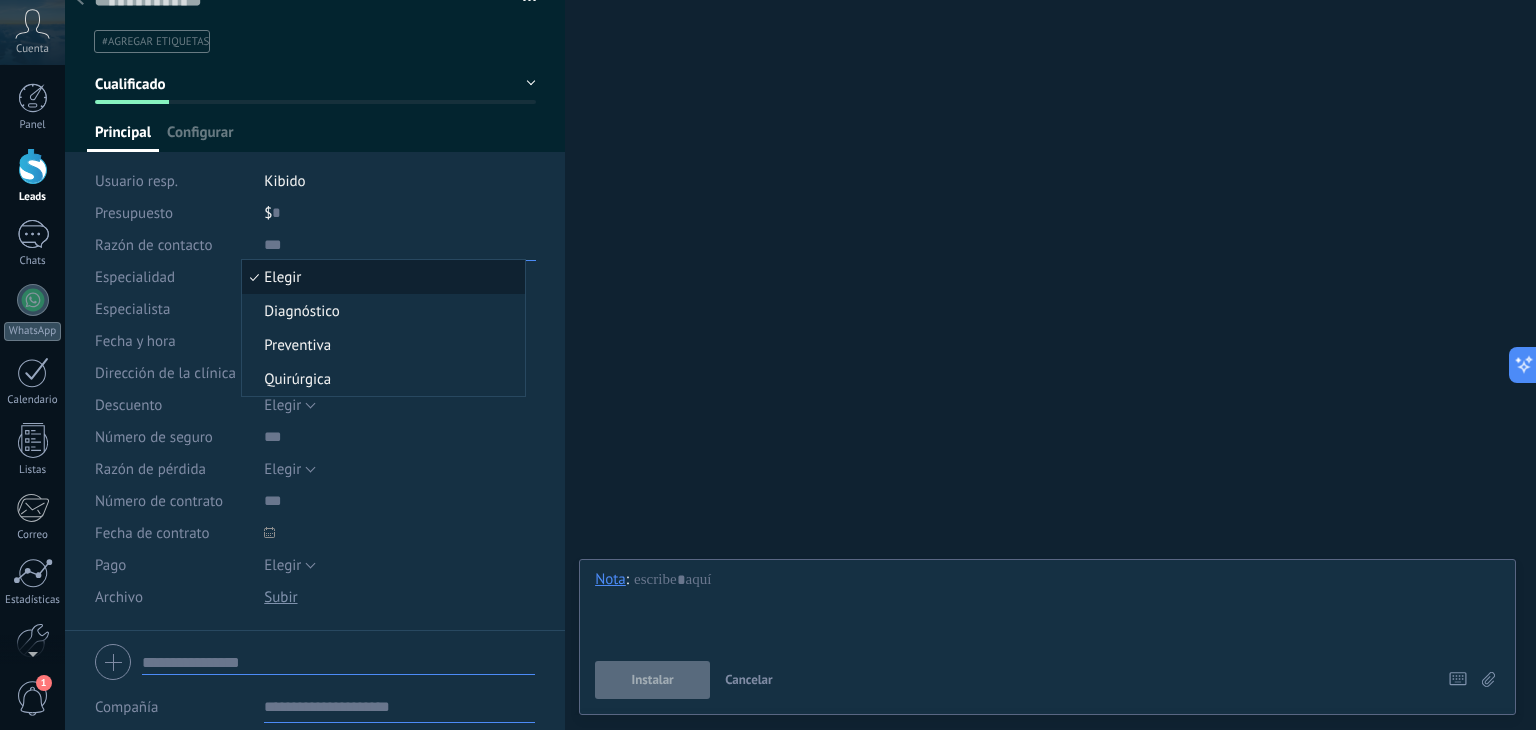 click at bounding box center (400, 245) 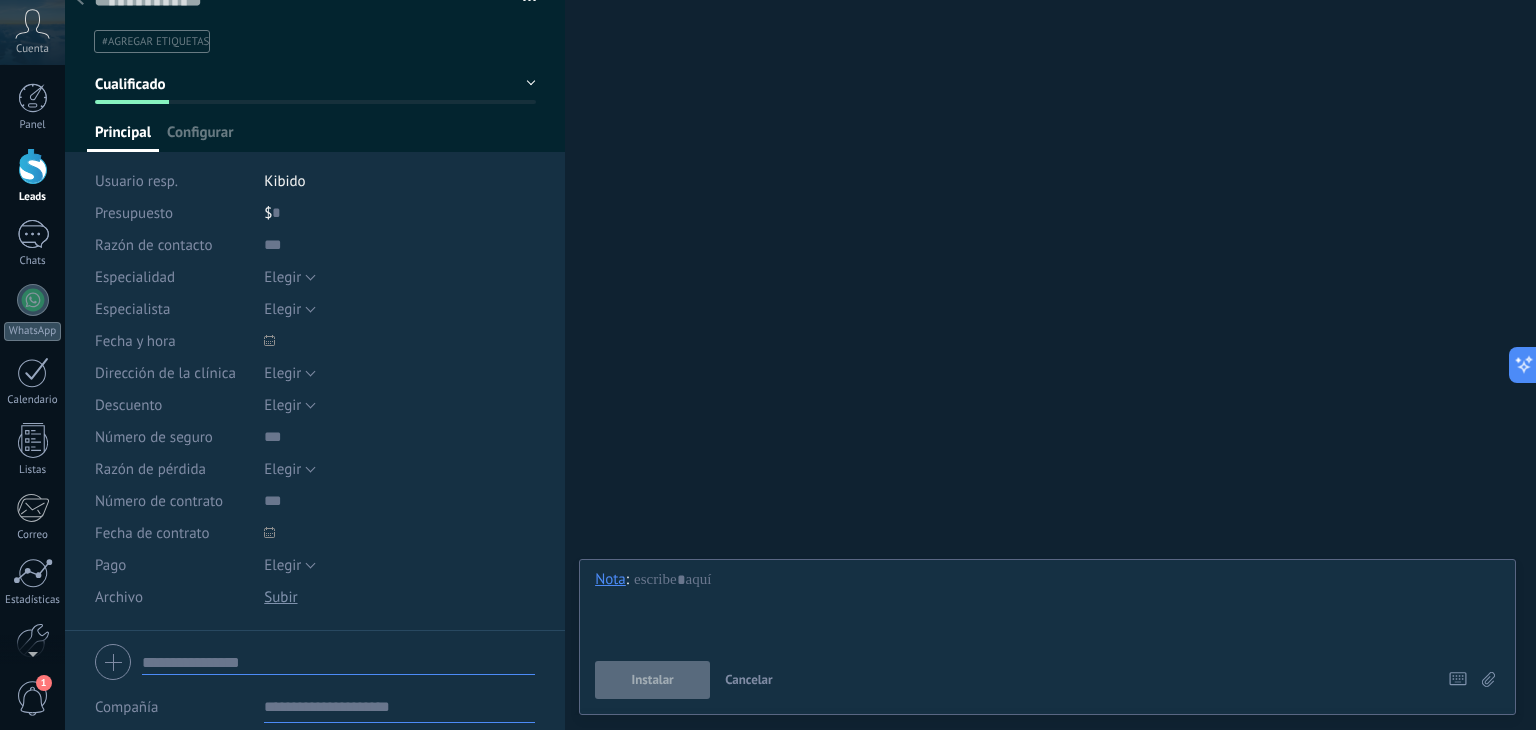 click on "Guardar y crear
Administrar etiquetas
#agregar etiquetas" at bounding box center [315, 10] 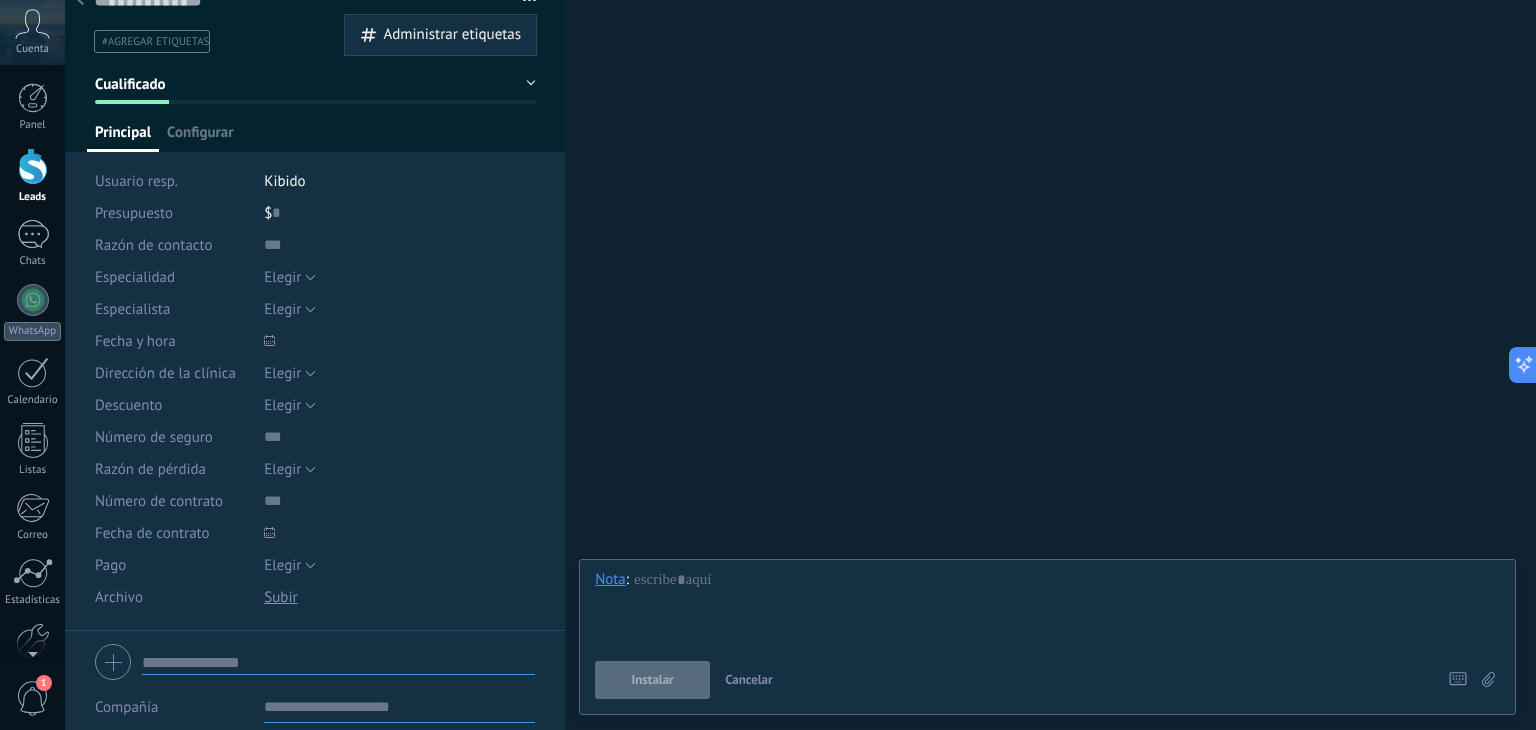 click at bounding box center [315, 59] 